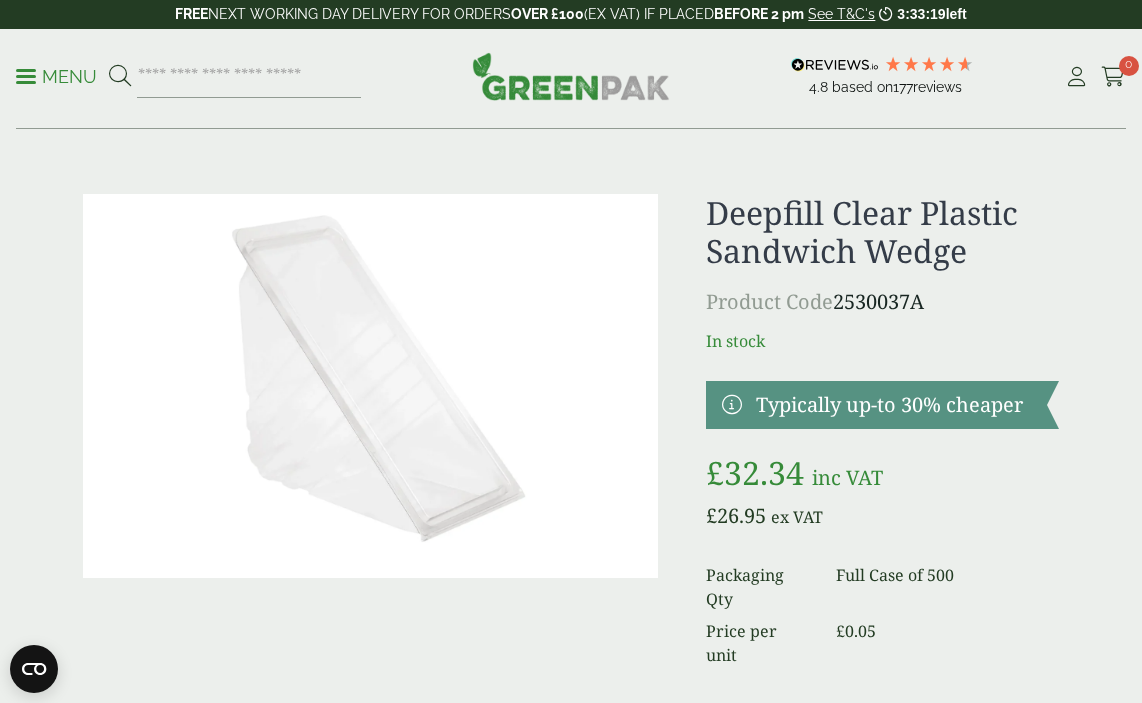 scroll, scrollTop: 0, scrollLeft: 0, axis: both 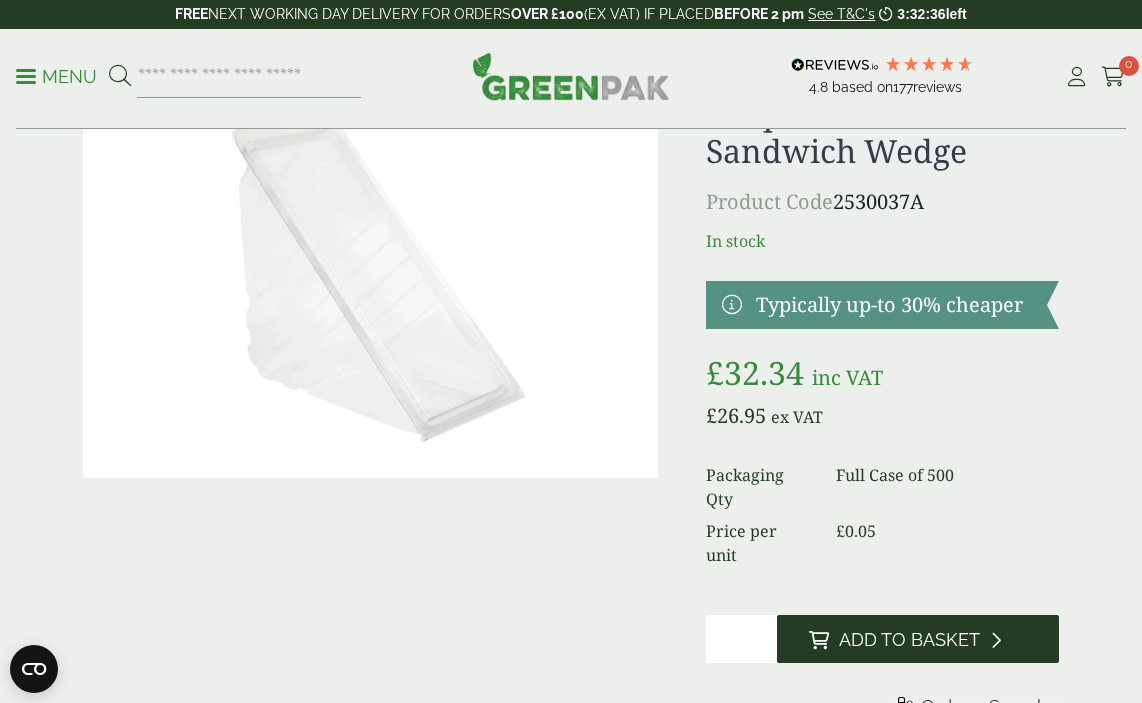 click on "Add to Basket" at bounding box center [909, 640] 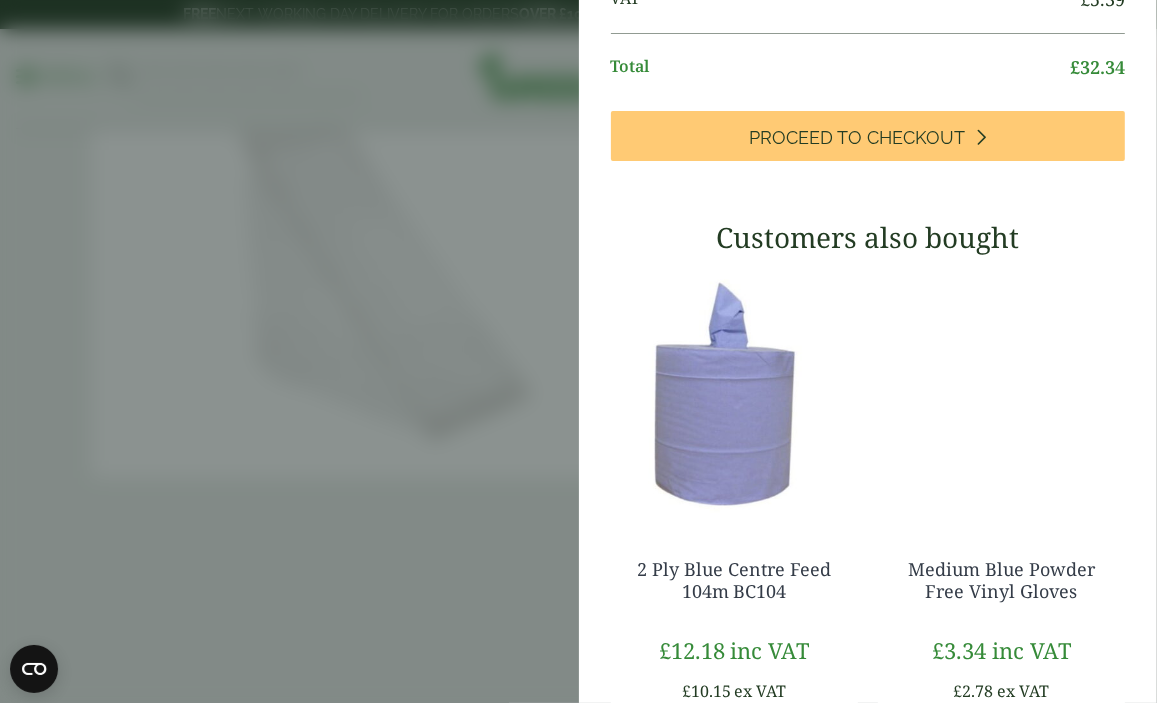 scroll, scrollTop: 0, scrollLeft: 0, axis: both 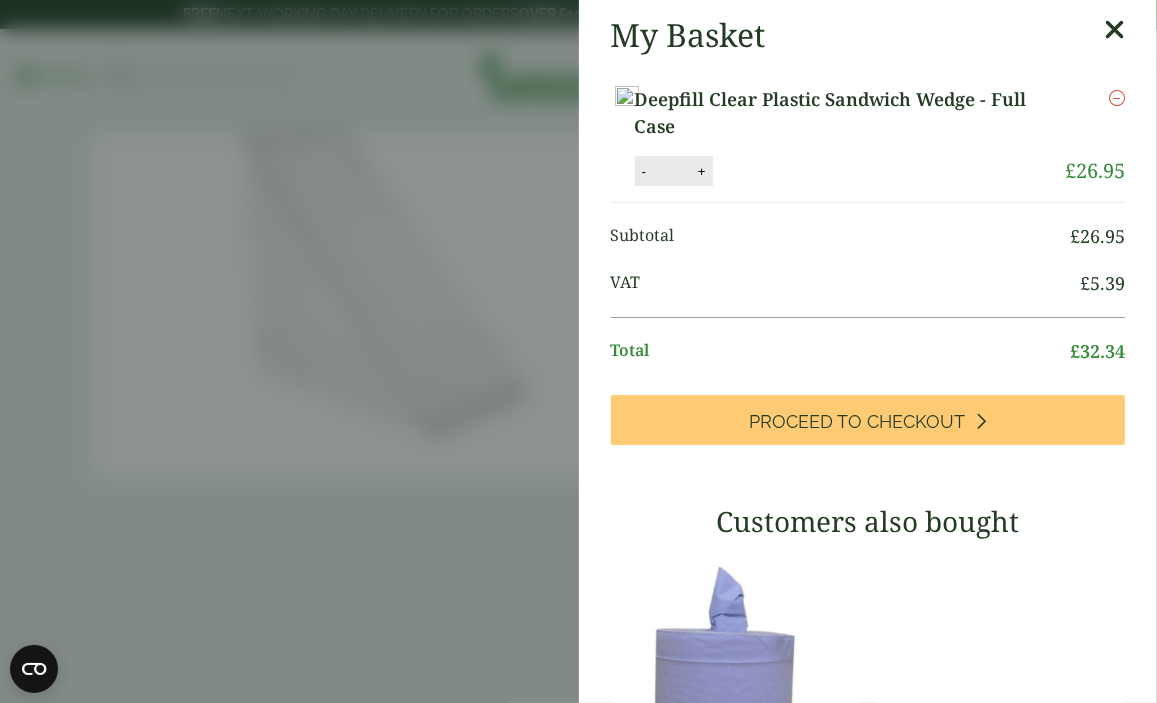 click on "+" at bounding box center [702, 171] 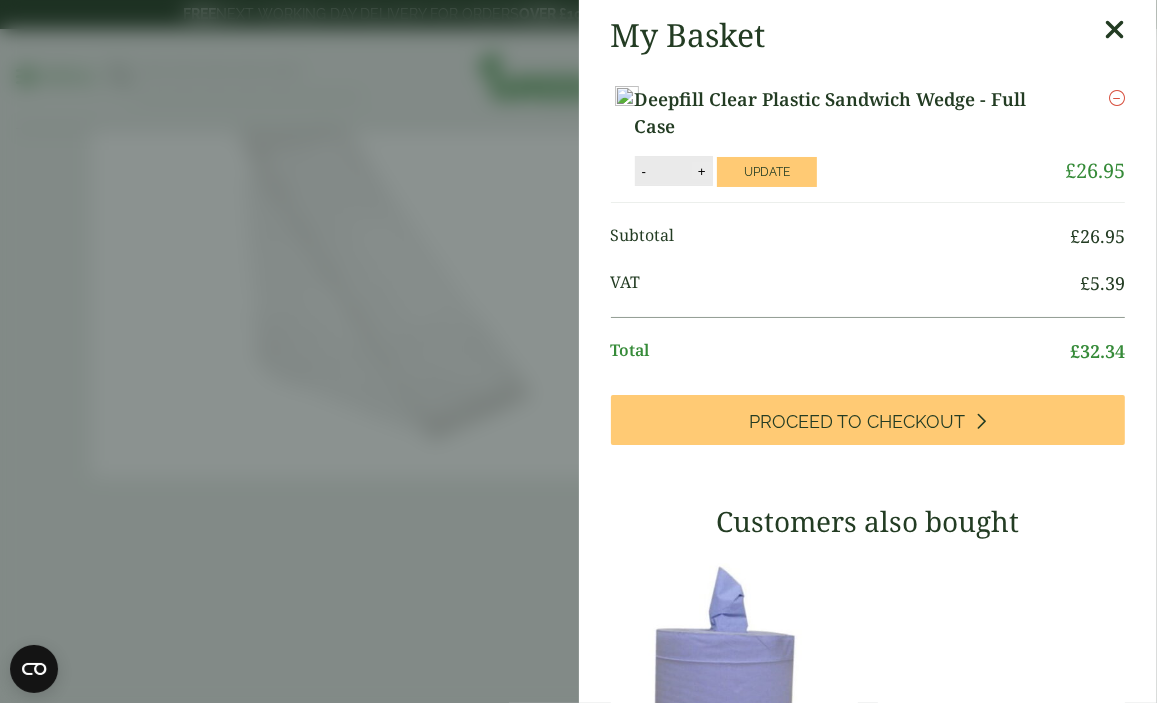 click on "+" at bounding box center (702, 171) 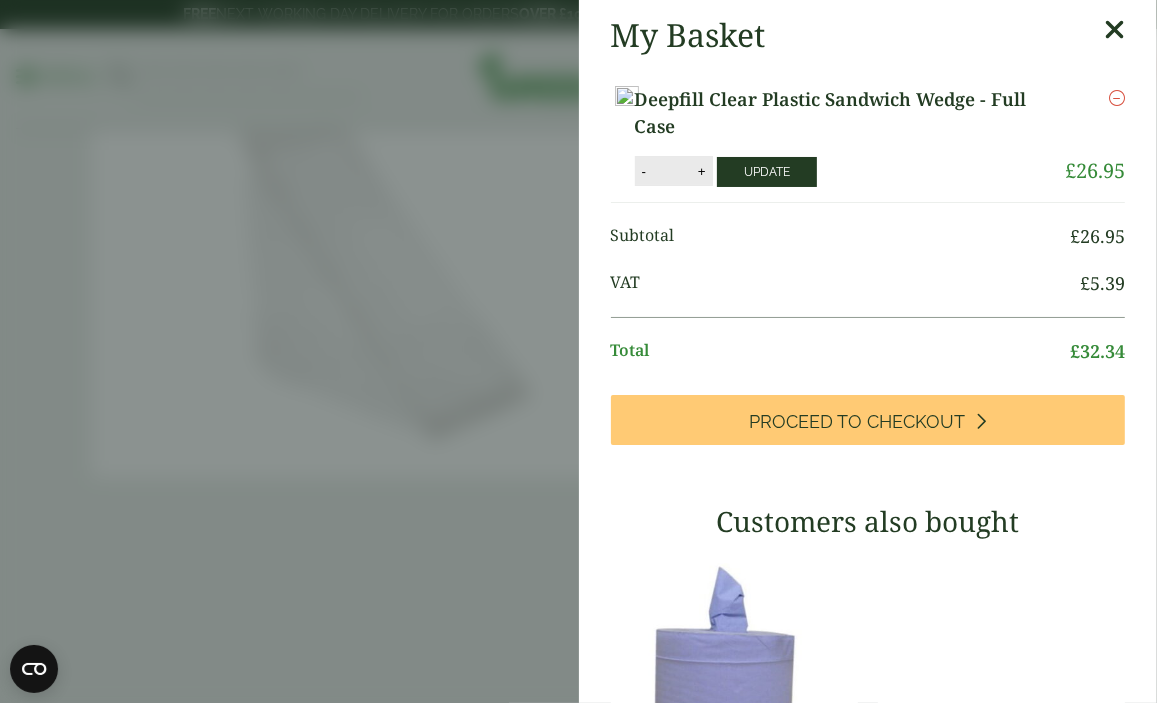 click on "Update" at bounding box center [767, 172] 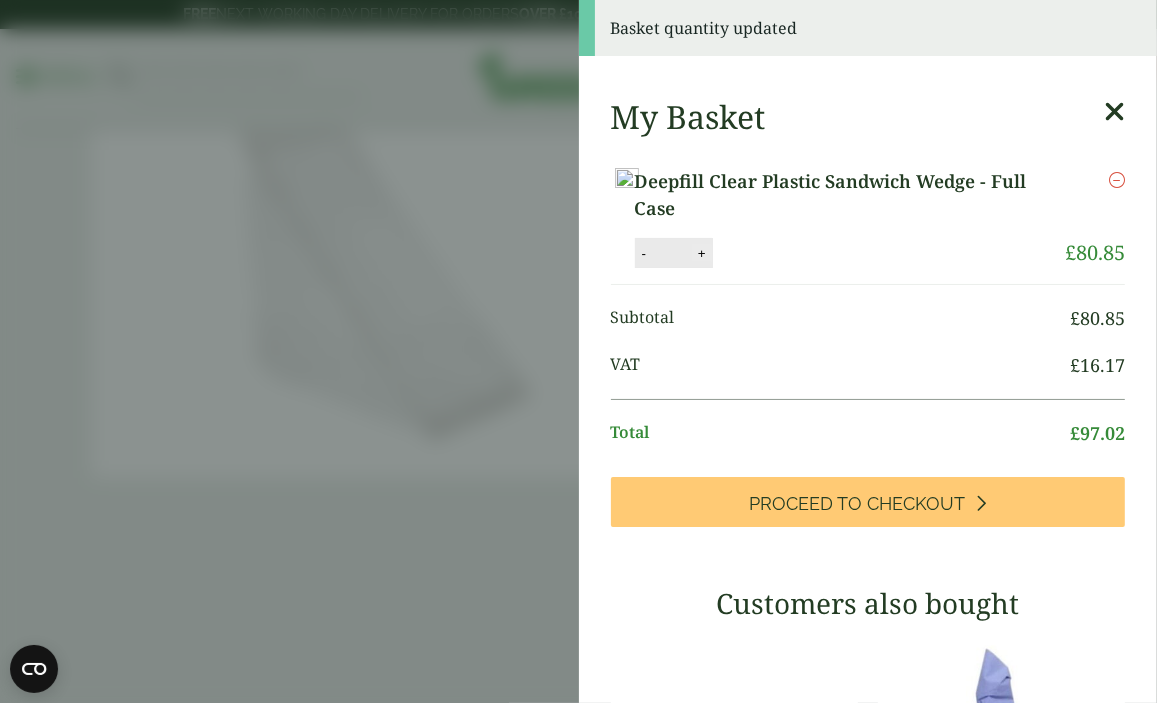 click on "+" at bounding box center (702, 253) 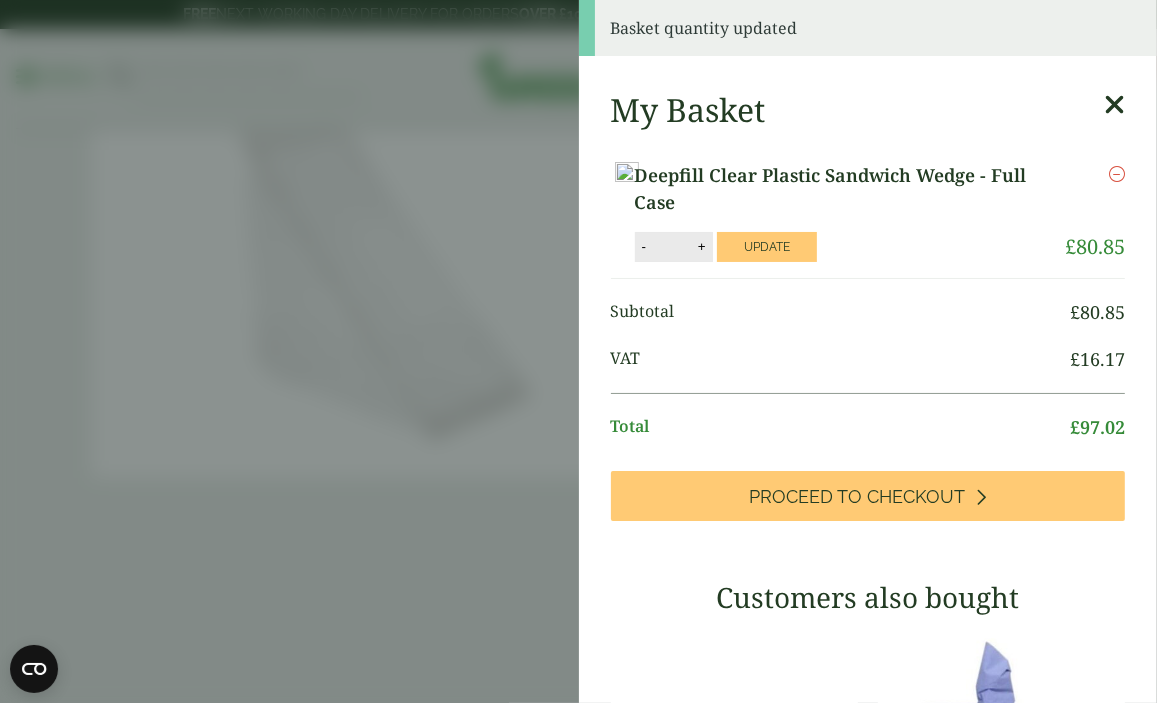 click on "My Basket
Deepfill Clear Plastic Sandwich Wedge - Full Case
Deepfill Clear Plastic Sandwich Wedge - Full Case quantity
- * +
Update
Remove
£ [PRICE]
£ [PRICE]" at bounding box center [868, 680] 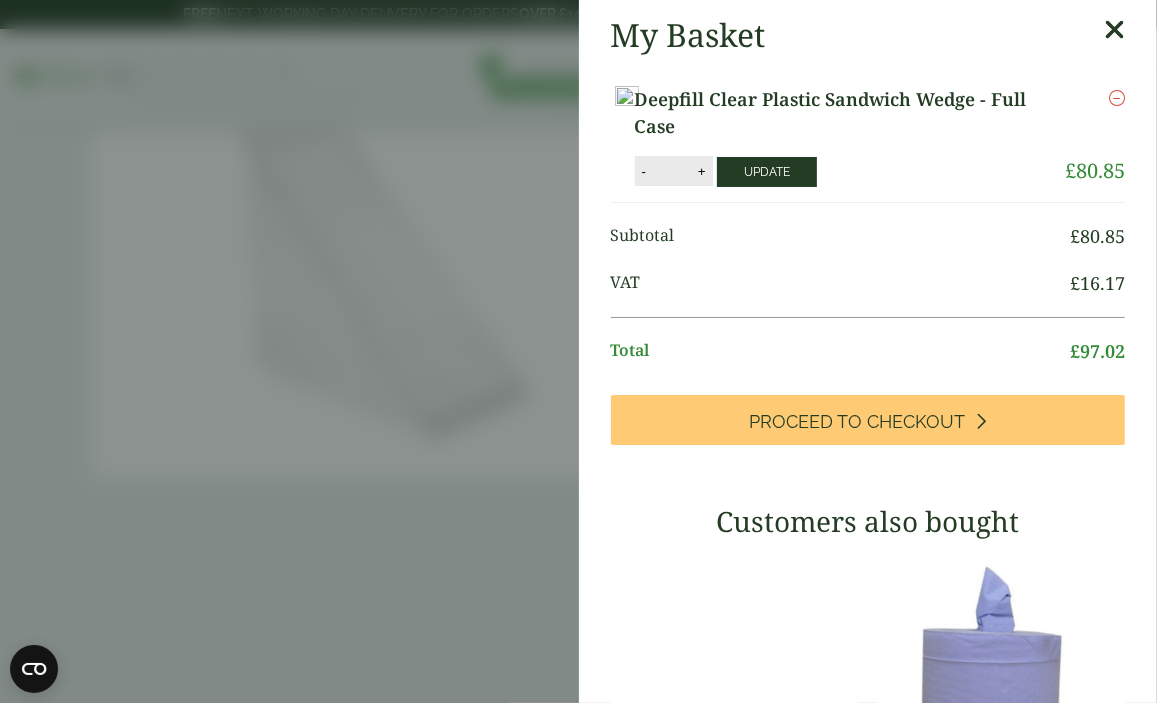 click on "Update" at bounding box center [767, 172] 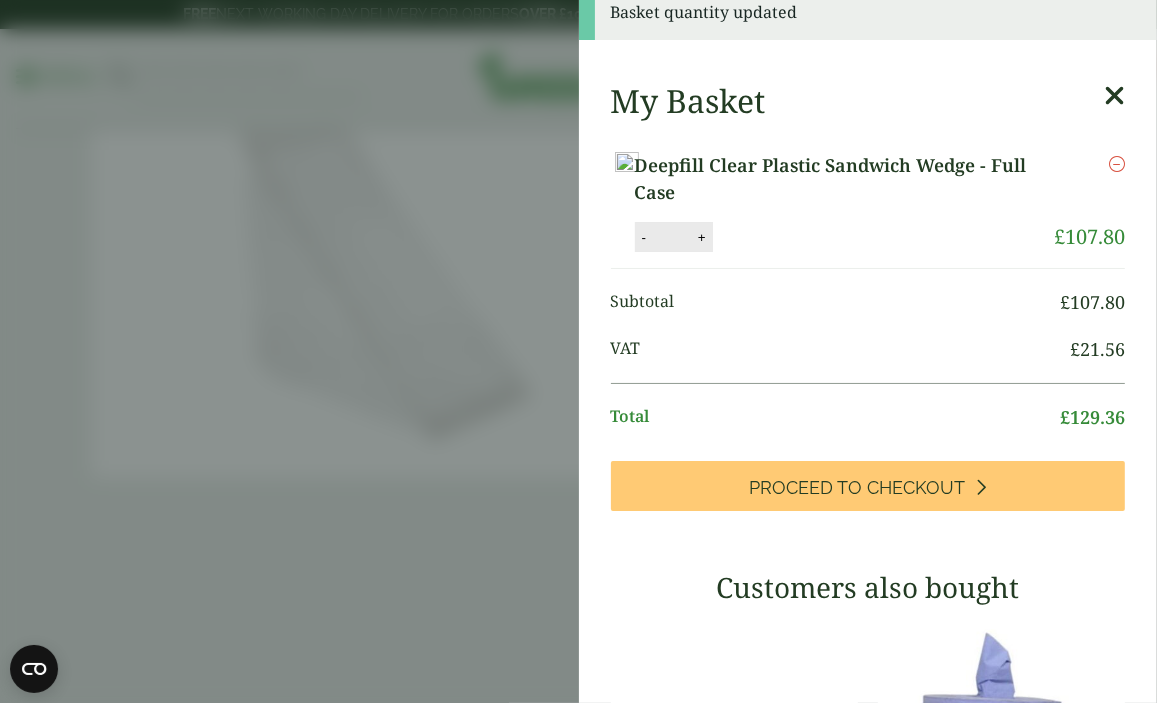 scroll, scrollTop: 0, scrollLeft: 0, axis: both 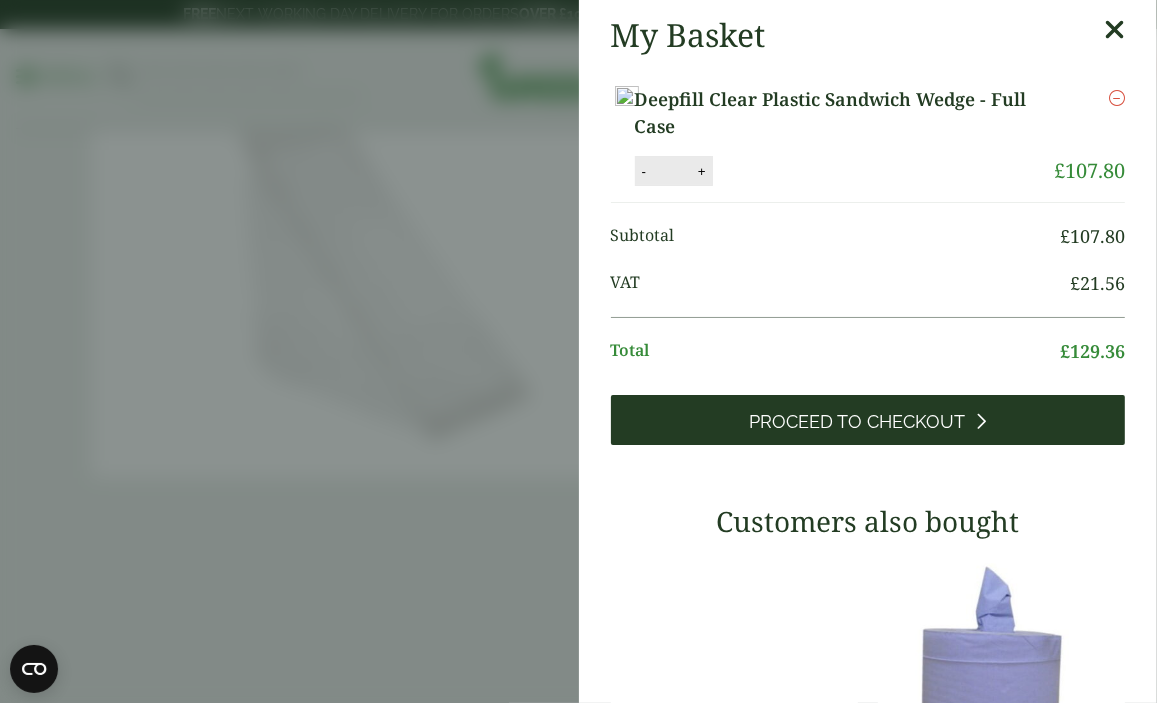 click on "Proceed to Checkout" at bounding box center (857, 422) 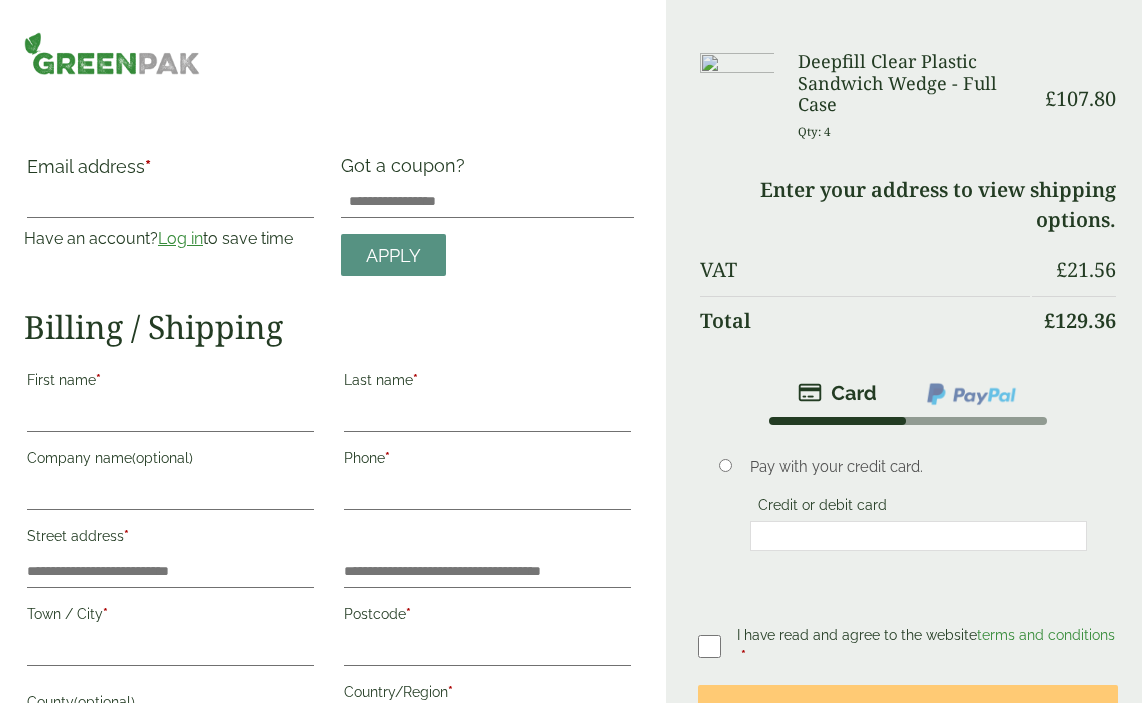 scroll, scrollTop: 0, scrollLeft: 0, axis: both 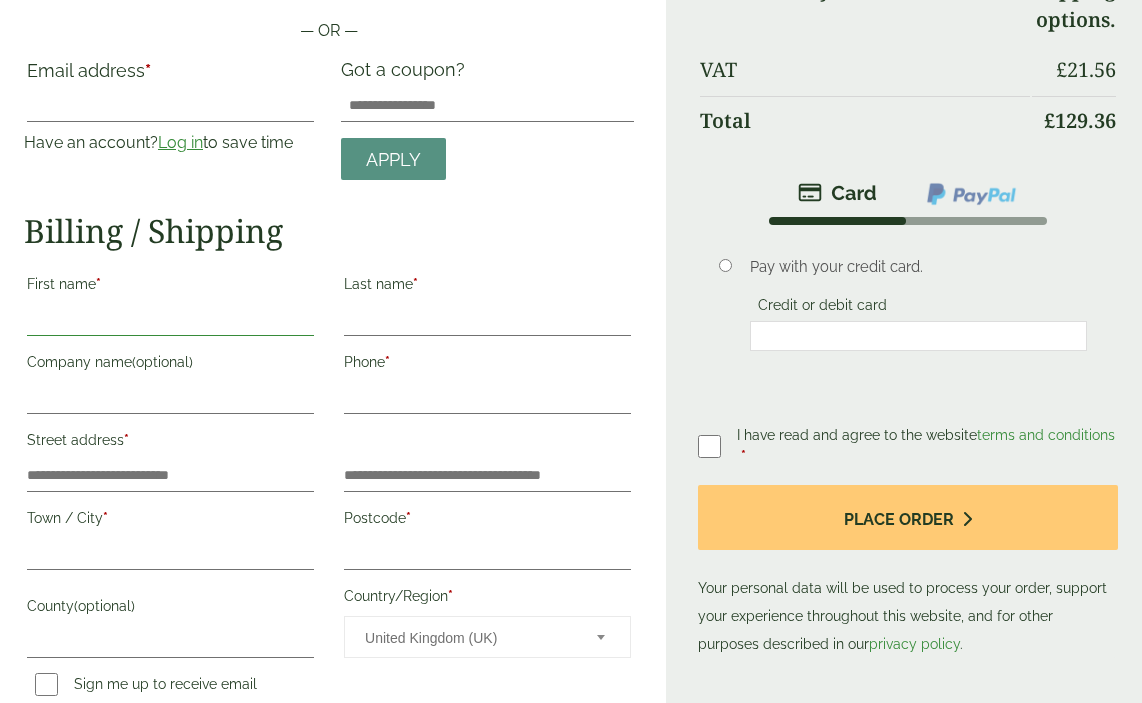 click on "First name  *" at bounding box center [170, 320] 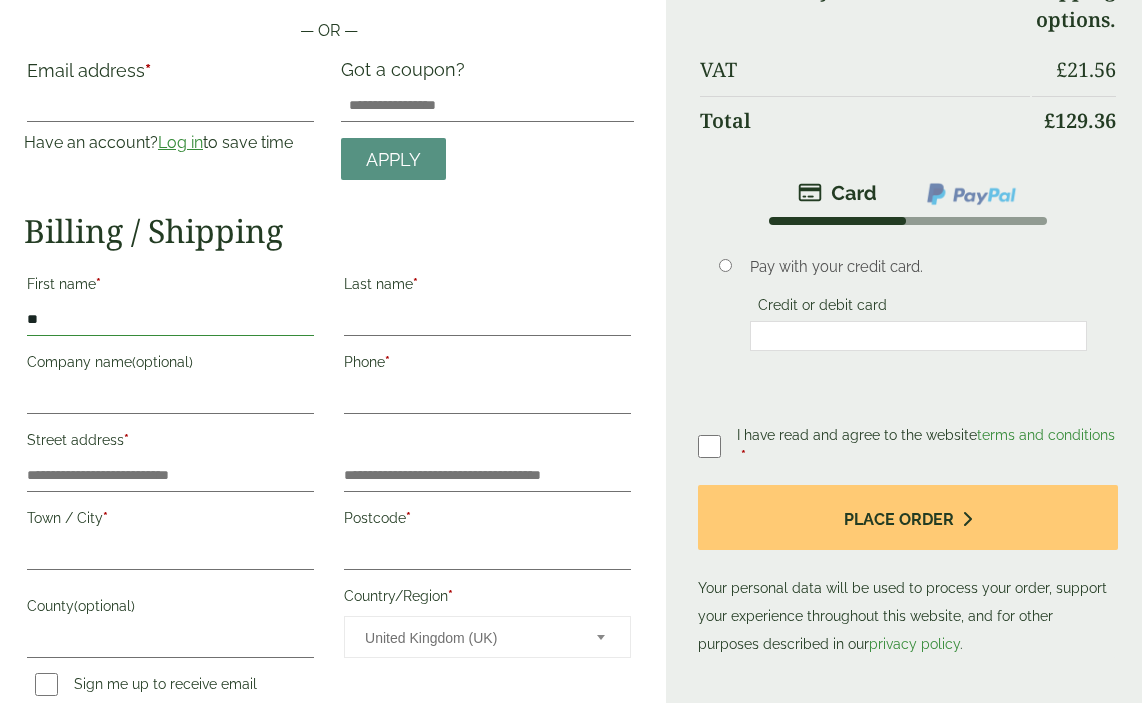 type on "**" 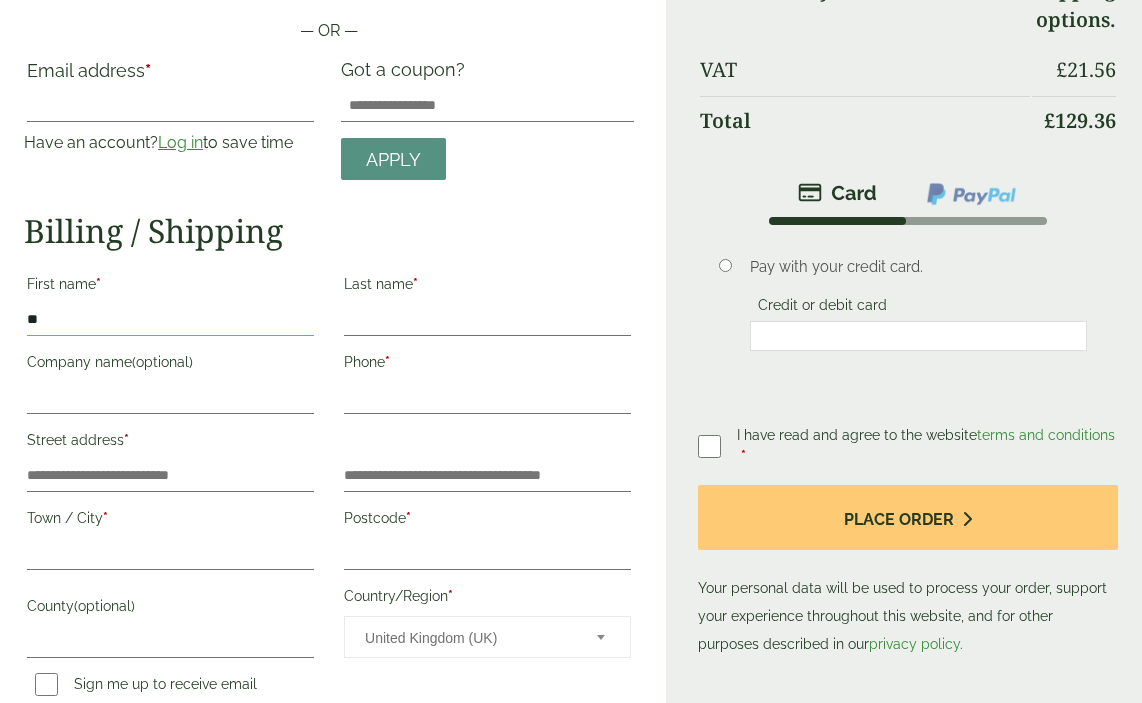 click on "Log in" at bounding box center [180, 142] 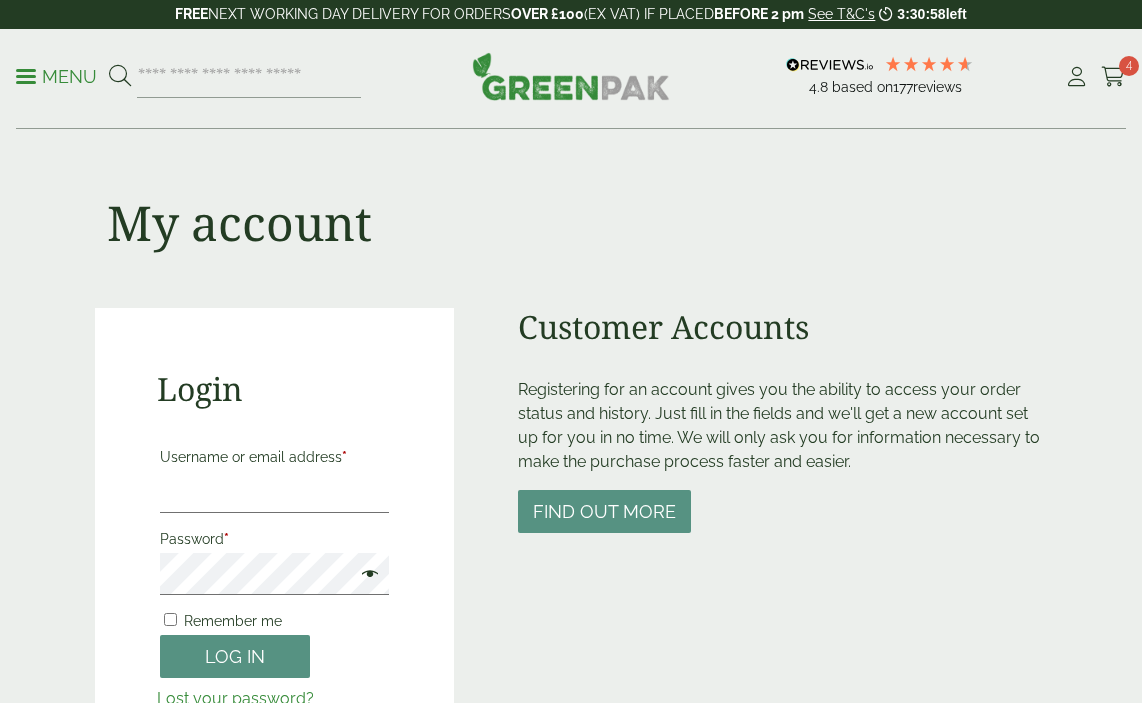 scroll, scrollTop: 0, scrollLeft: 0, axis: both 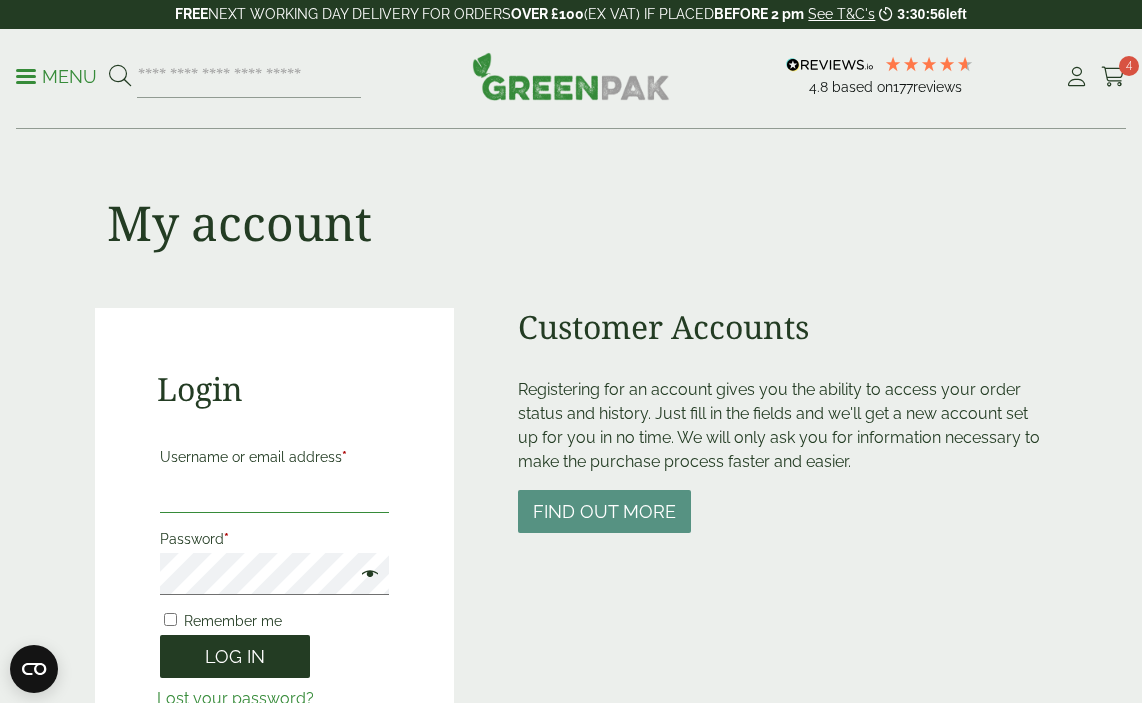 type on "**********" 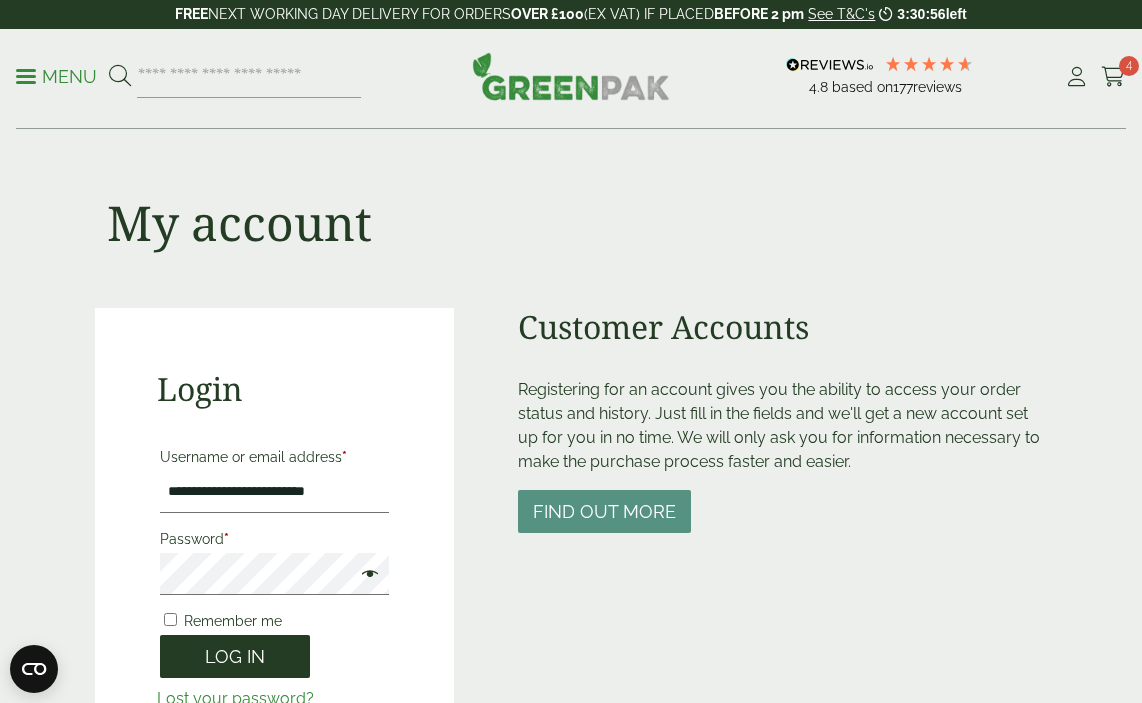 click on "Log in" at bounding box center [235, 656] 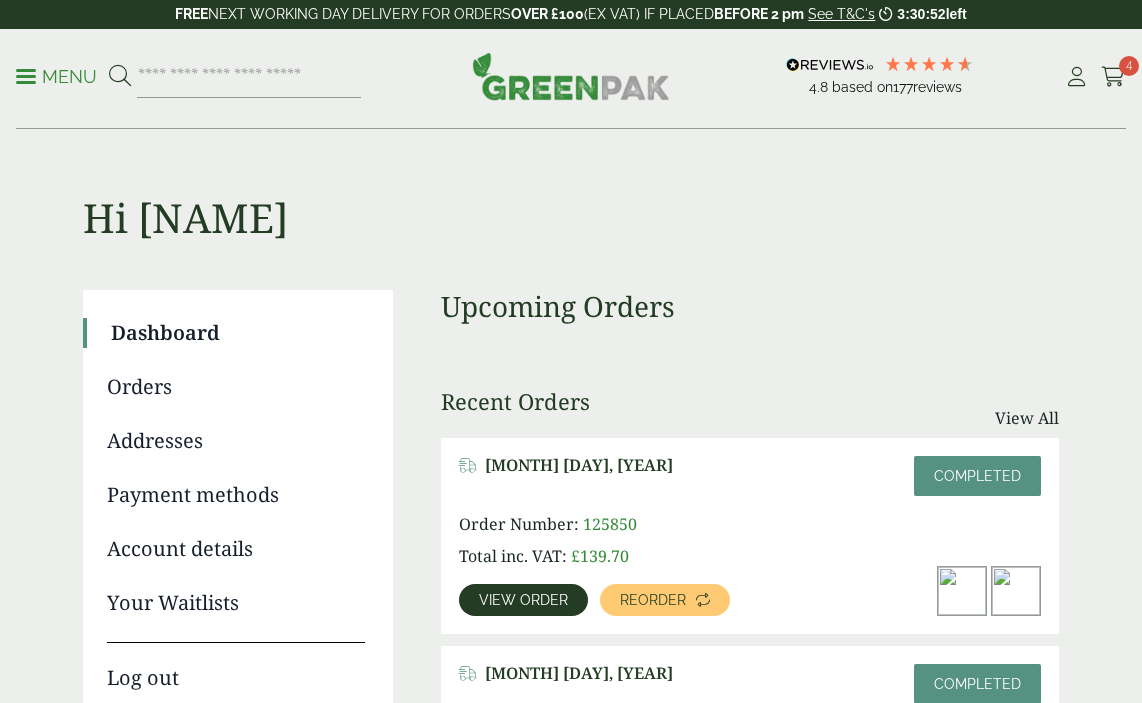 scroll, scrollTop: 0, scrollLeft: 0, axis: both 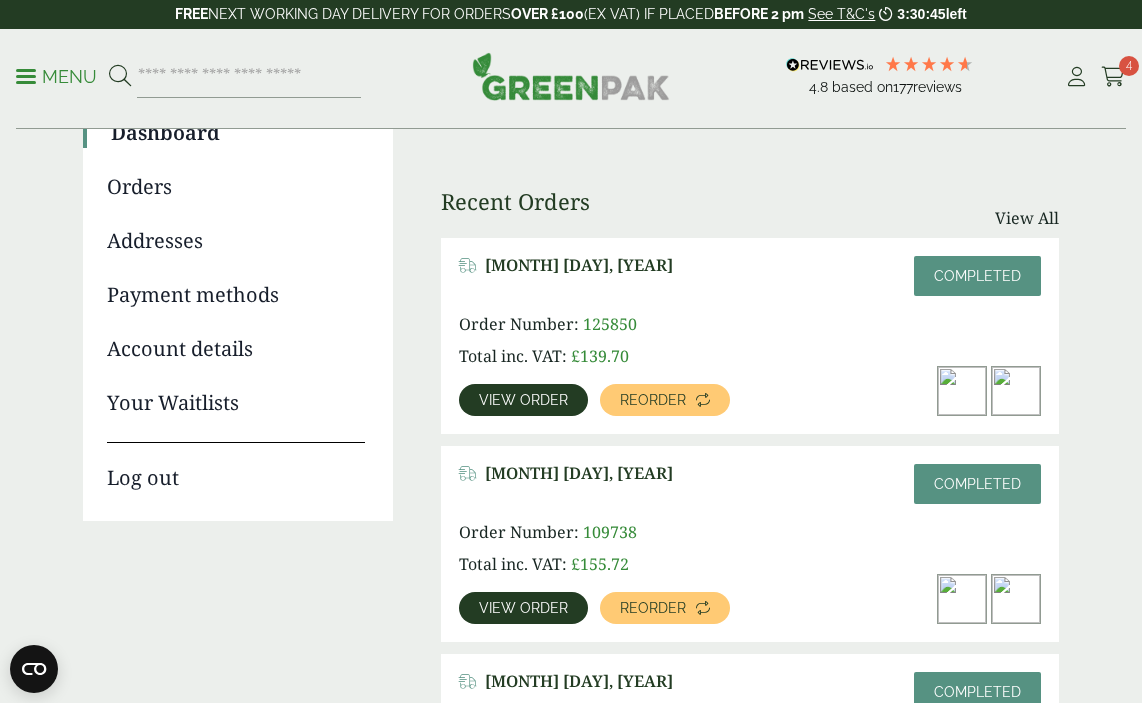 click on "View order" at bounding box center [523, 400] 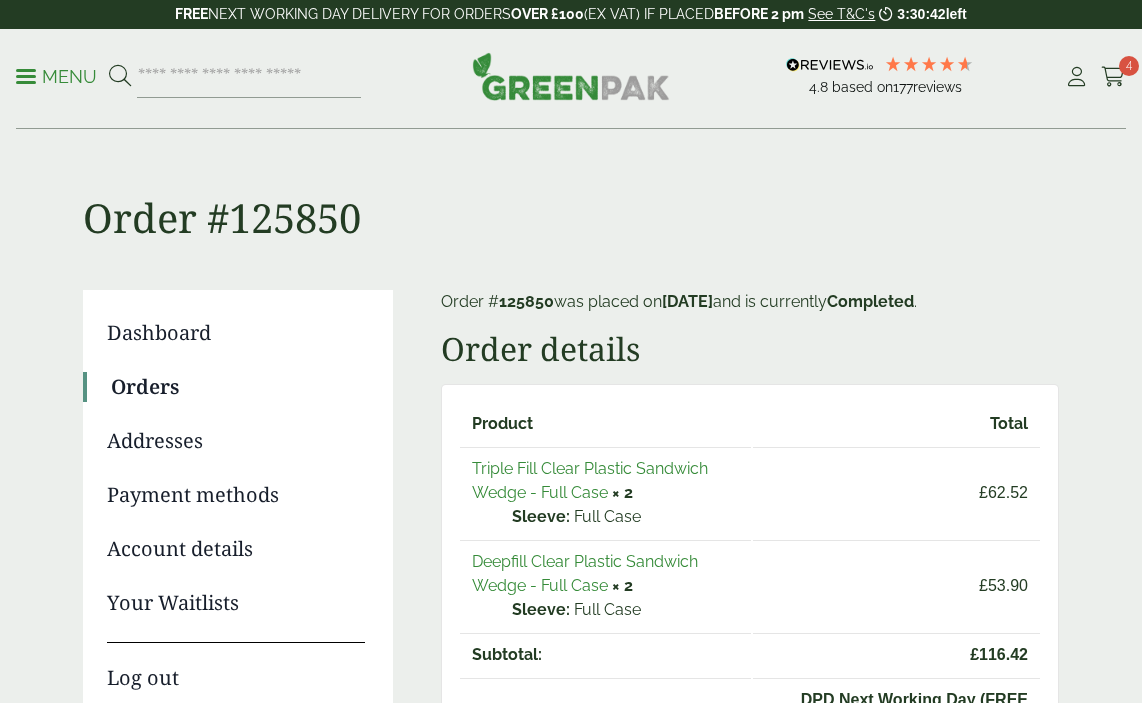 scroll, scrollTop: 0, scrollLeft: 0, axis: both 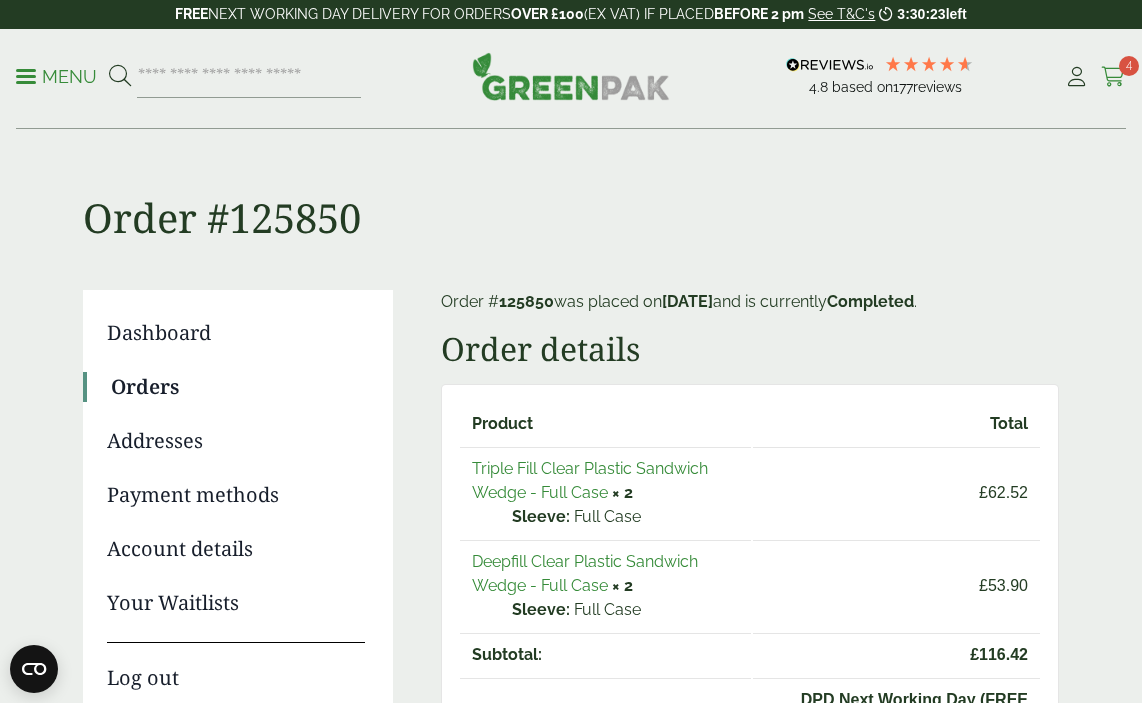click at bounding box center [1113, 77] 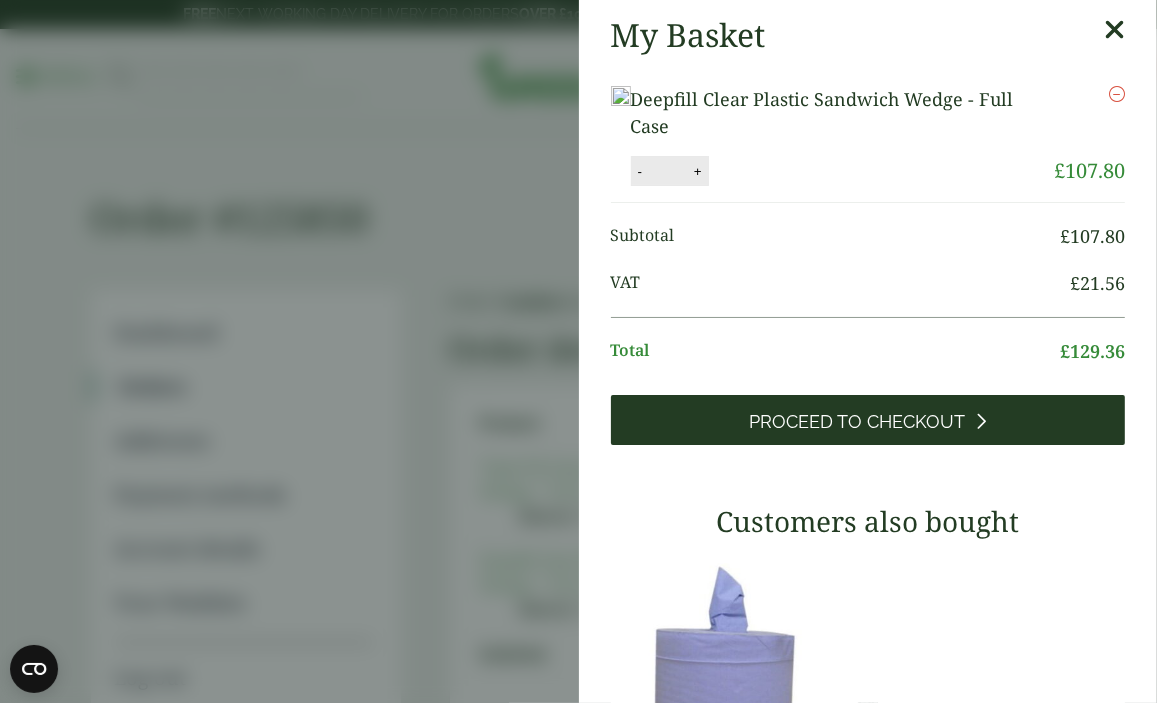 click on "Proceed to Checkout" at bounding box center (857, 422) 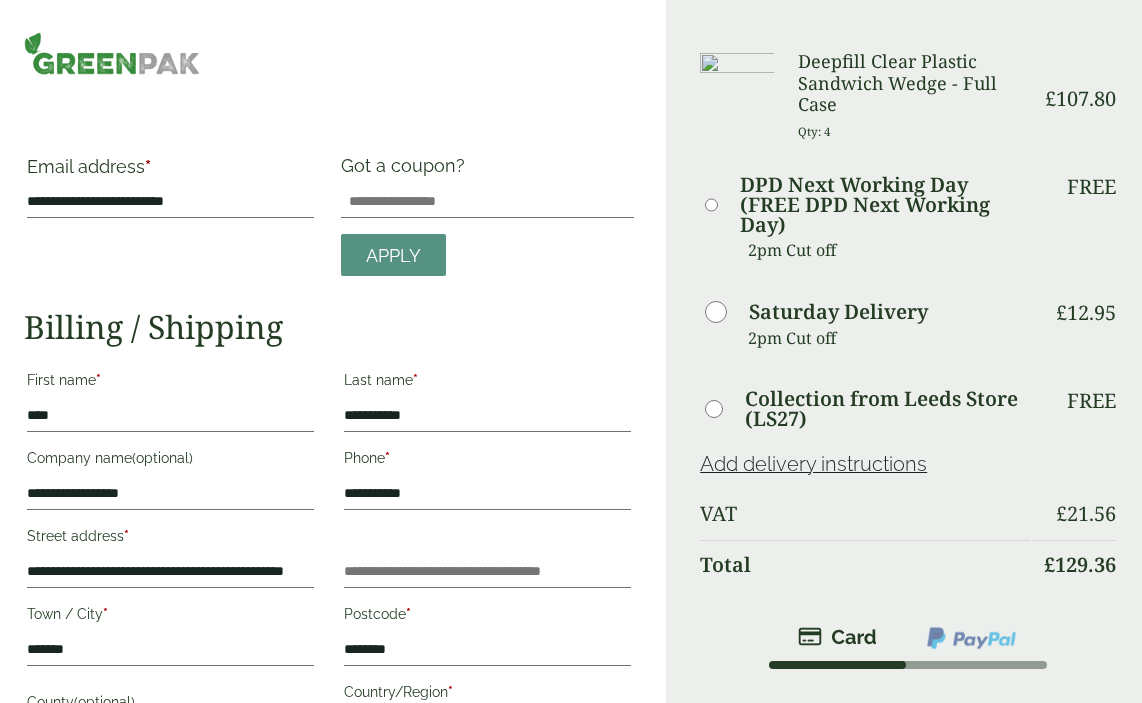 scroll, scrollTop: 0, scrollLeft: 0, axis: both 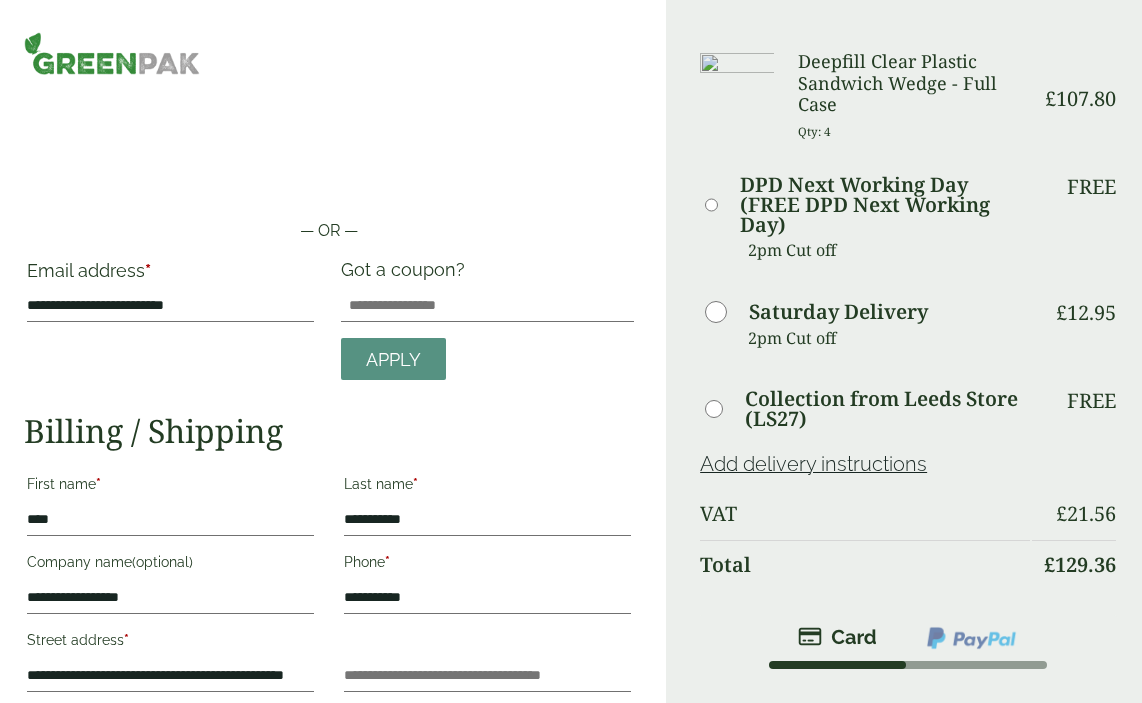 click on "Deepfill Clear Plastic Sandwich Wedge - Full Case" at bounding box center [914, 83] 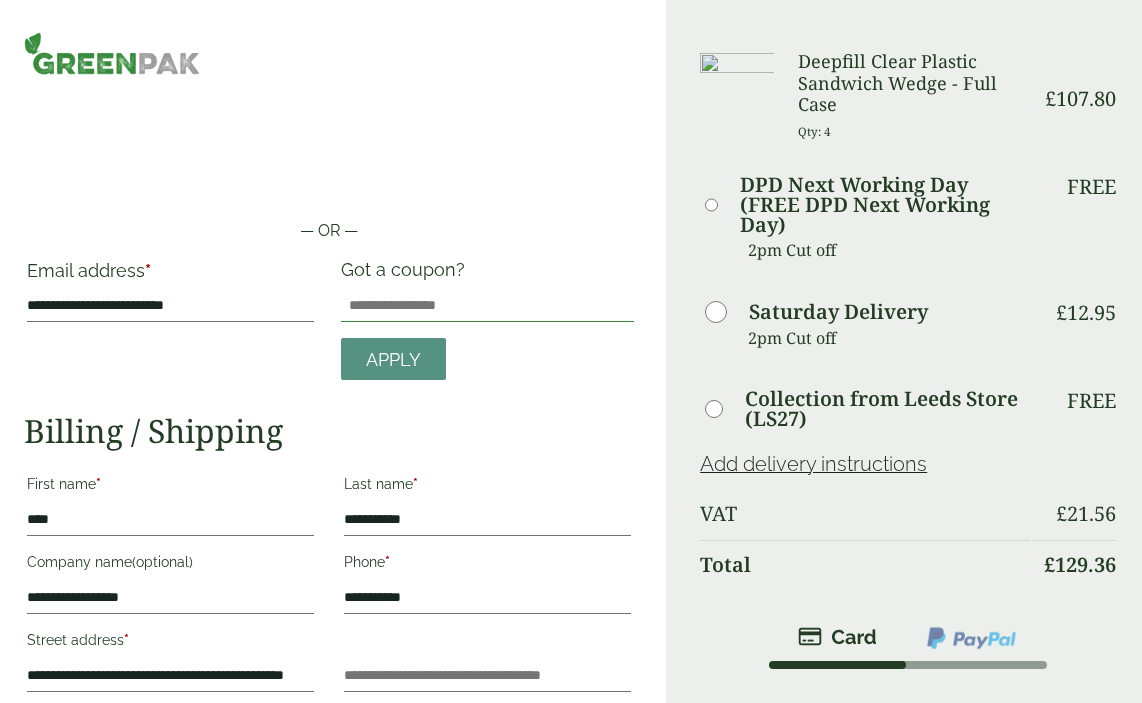 click on "Got a coupon?" at bounding box center [487, 306] 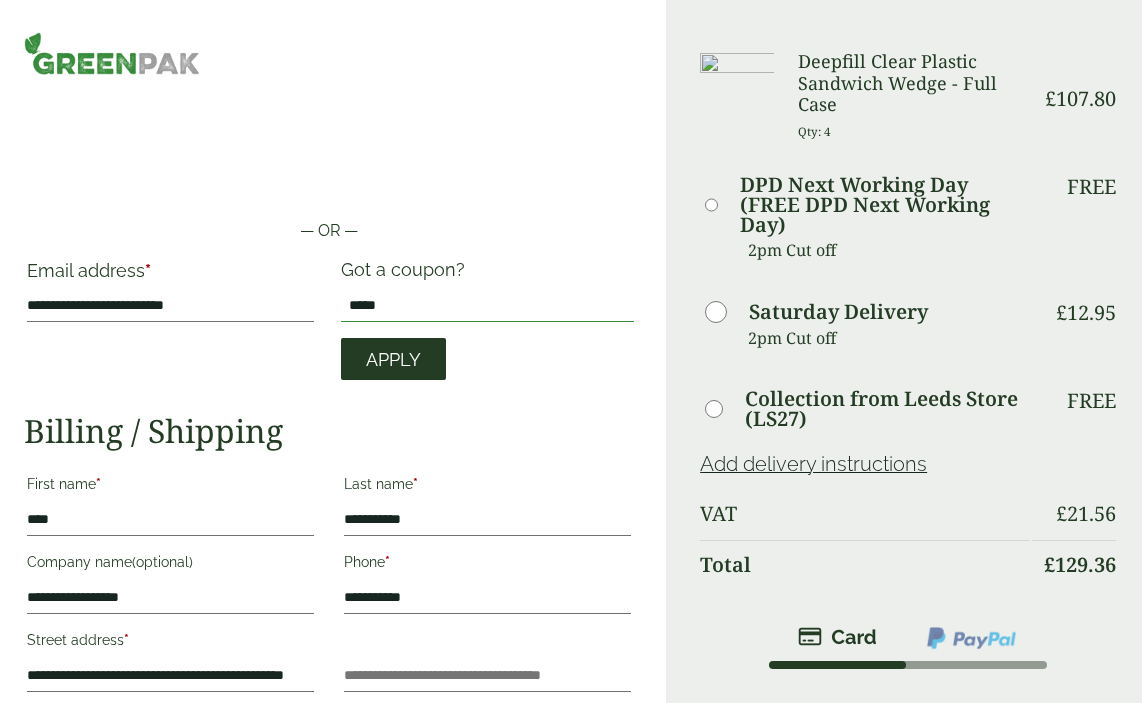 type on "*****" 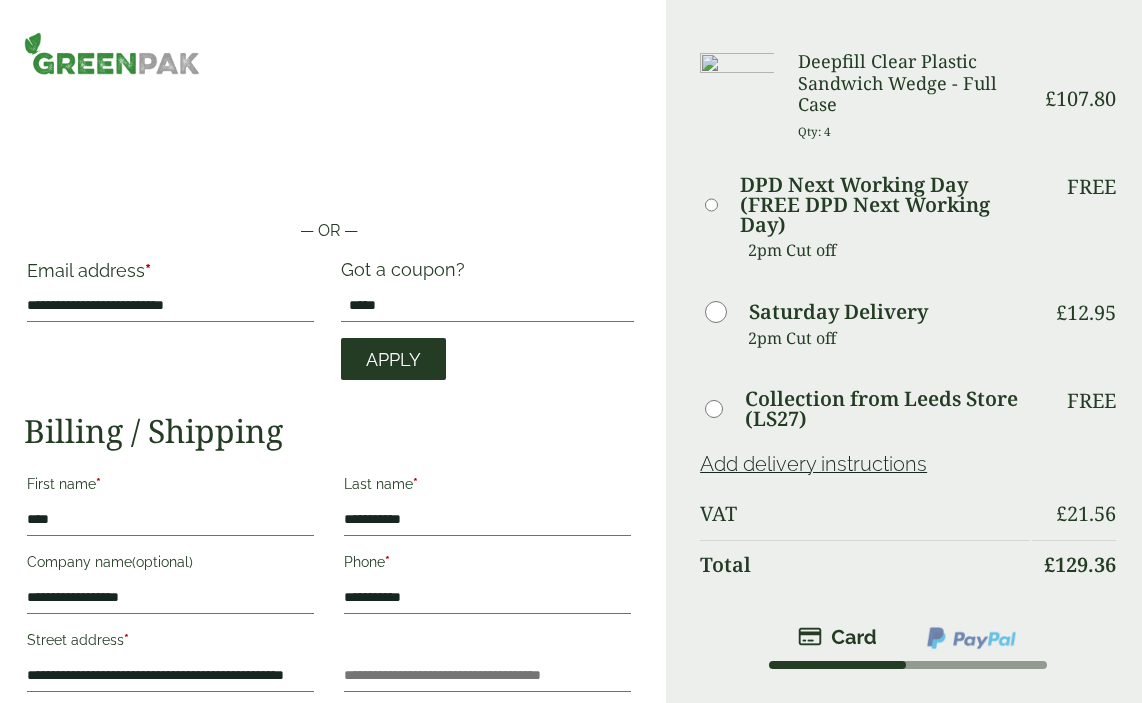 click on "Apply" at bounding box center [393, 360] 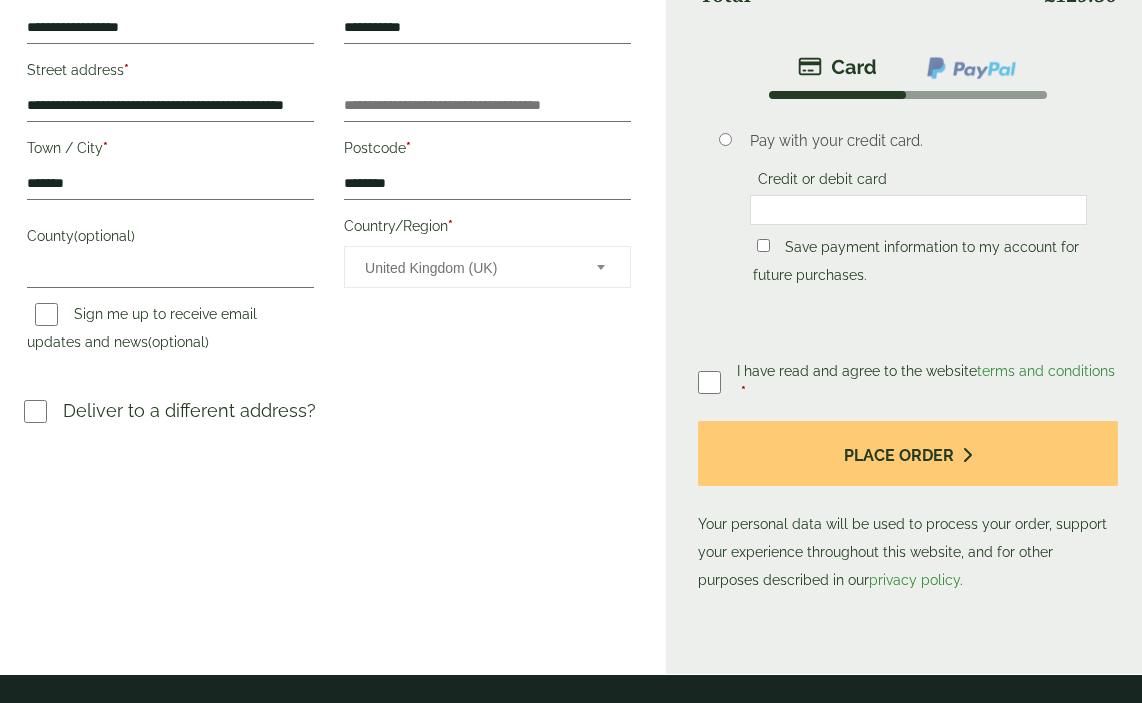 scroll, scrollTop: 600, scrollLeft: 0, axis: vertical 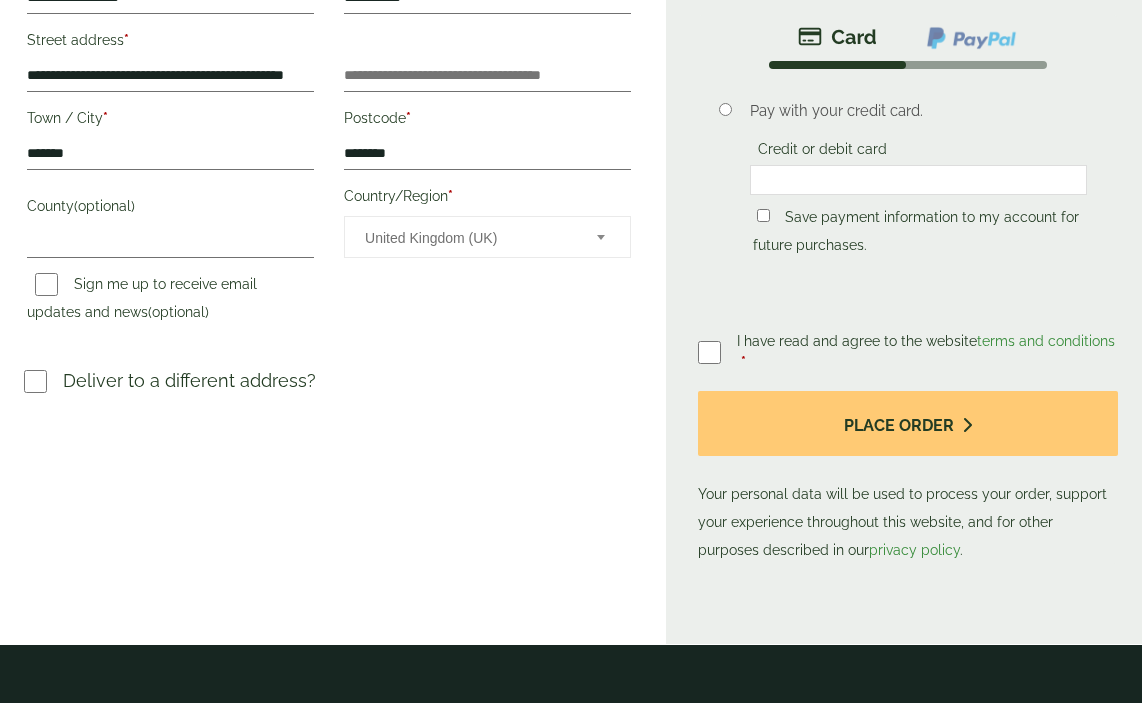 click at bounding box center [717, 352] 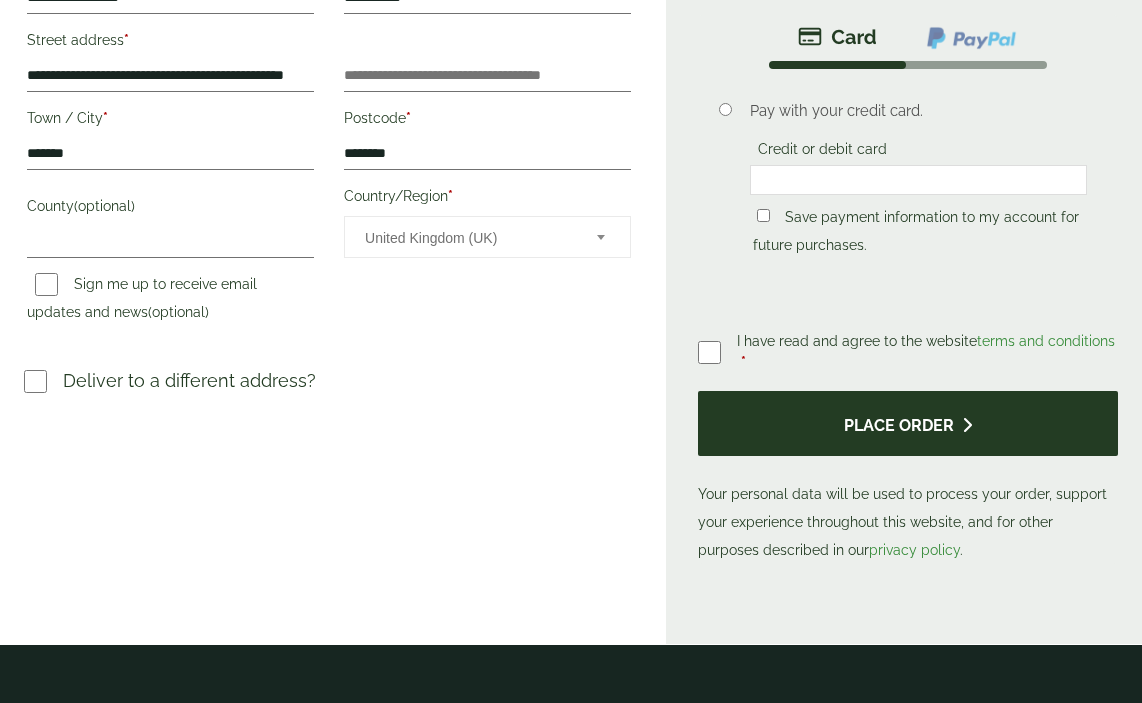 click on "Place order" at bounding box center [908, 423] 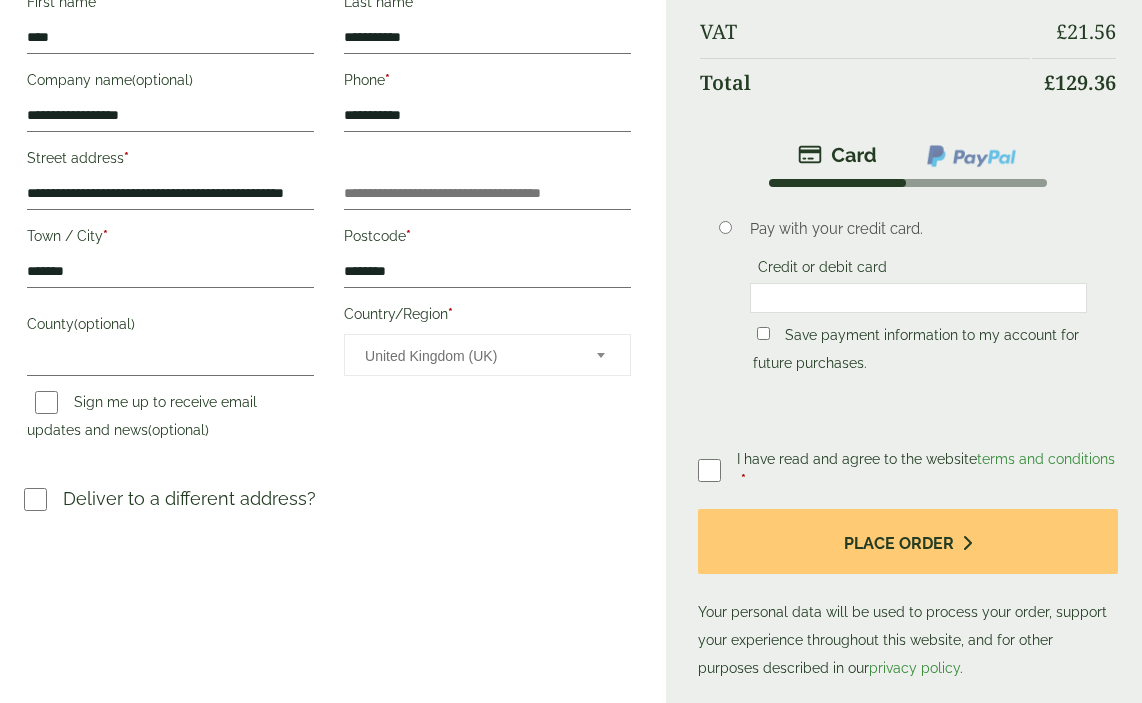 scroll, scrollTop: 300, scrollLeft: 0, axis: vertical 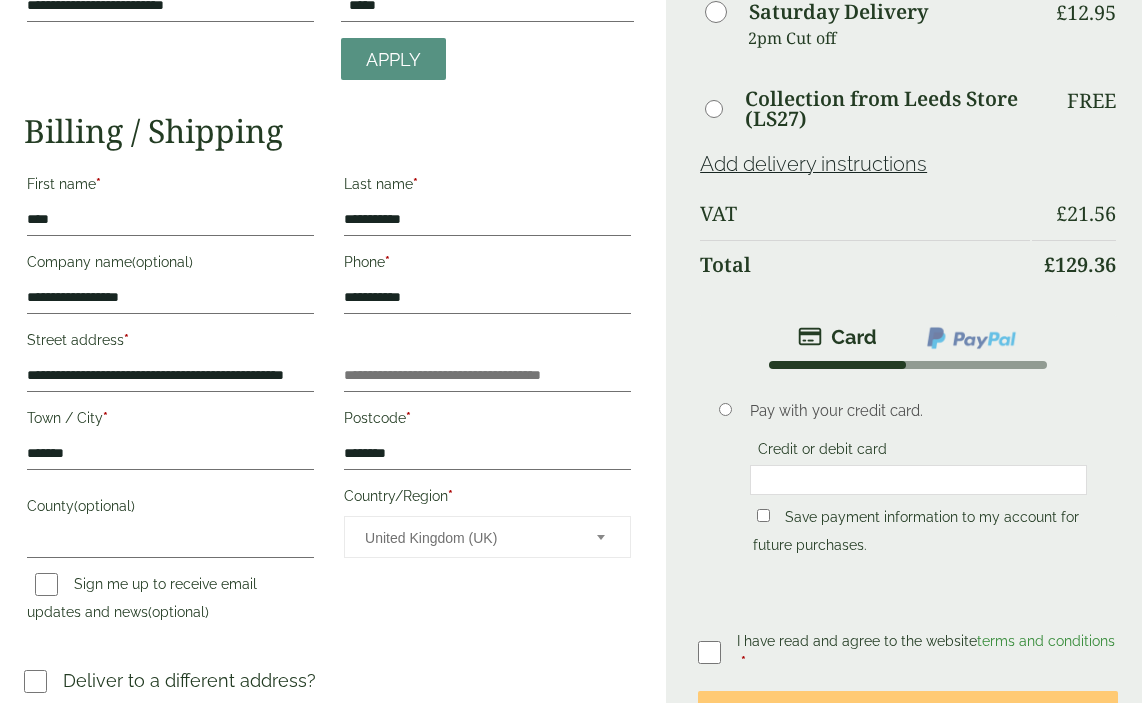 click at bounding box center (971, 338) 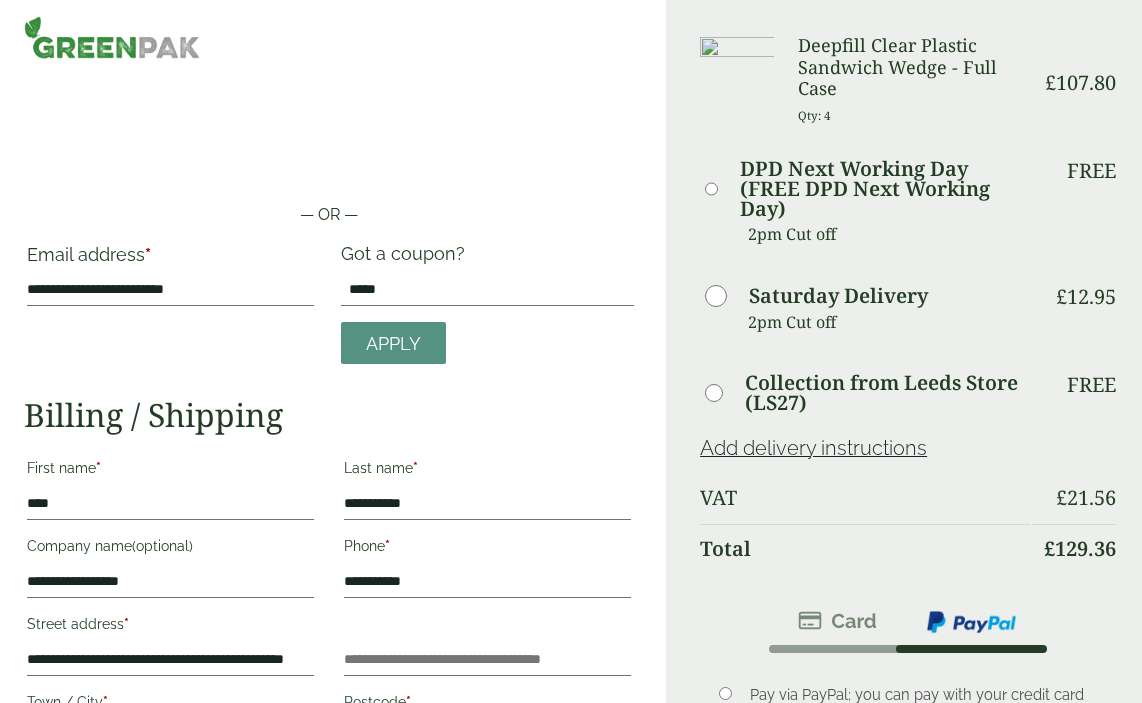 scroll, scrollTop: 0, scrollLeft: 0, axis: both 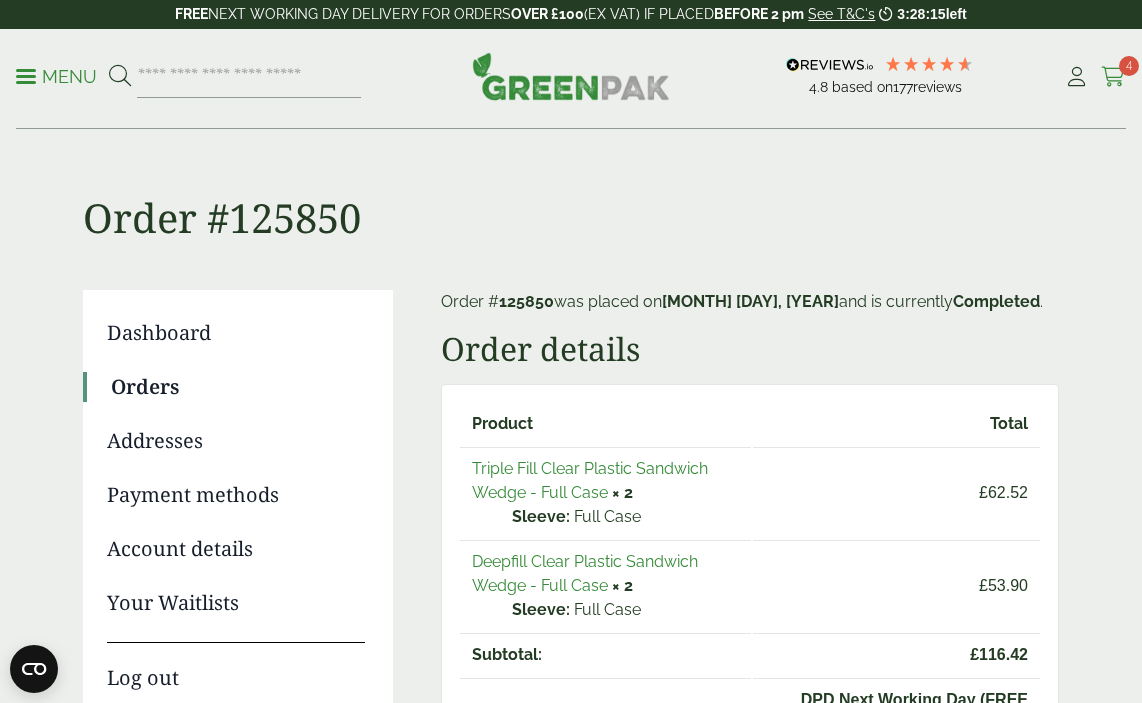 click on "4" at bounding box center (1129, 66) 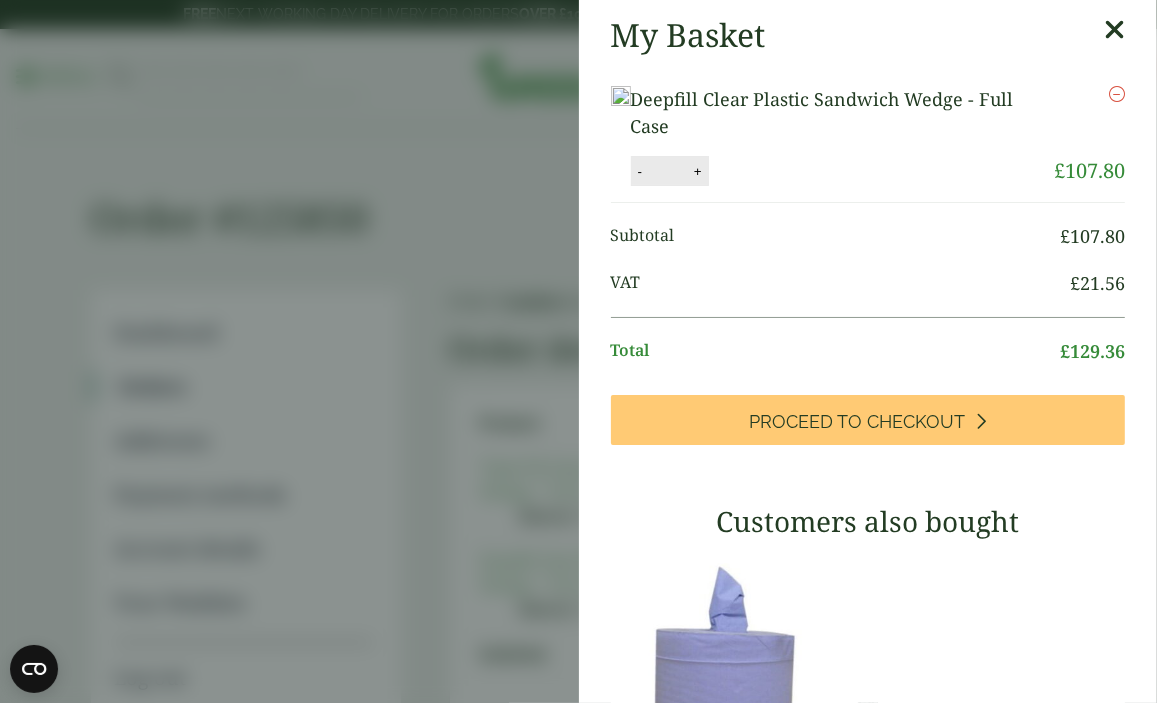 click on "Deepfill Clear Plastic Sandwich Wedge - Full Case" at bounding box center (822, 112) 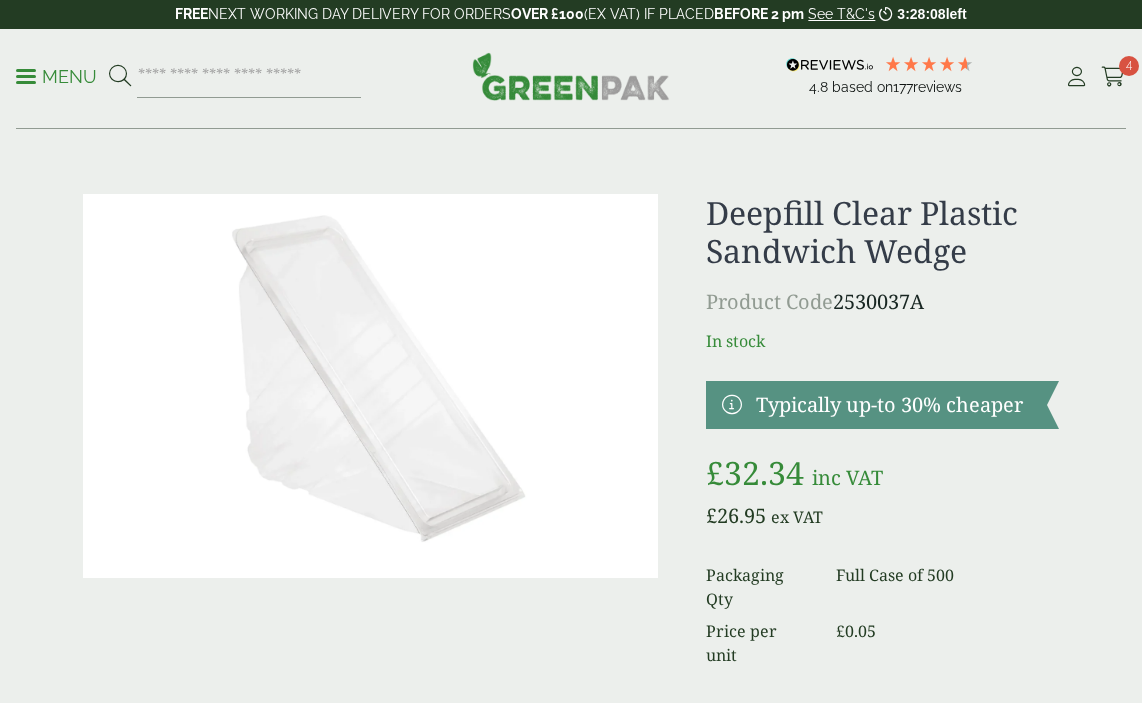 scroll, scrollTop: 0, scrollLeft: 0, axis: both 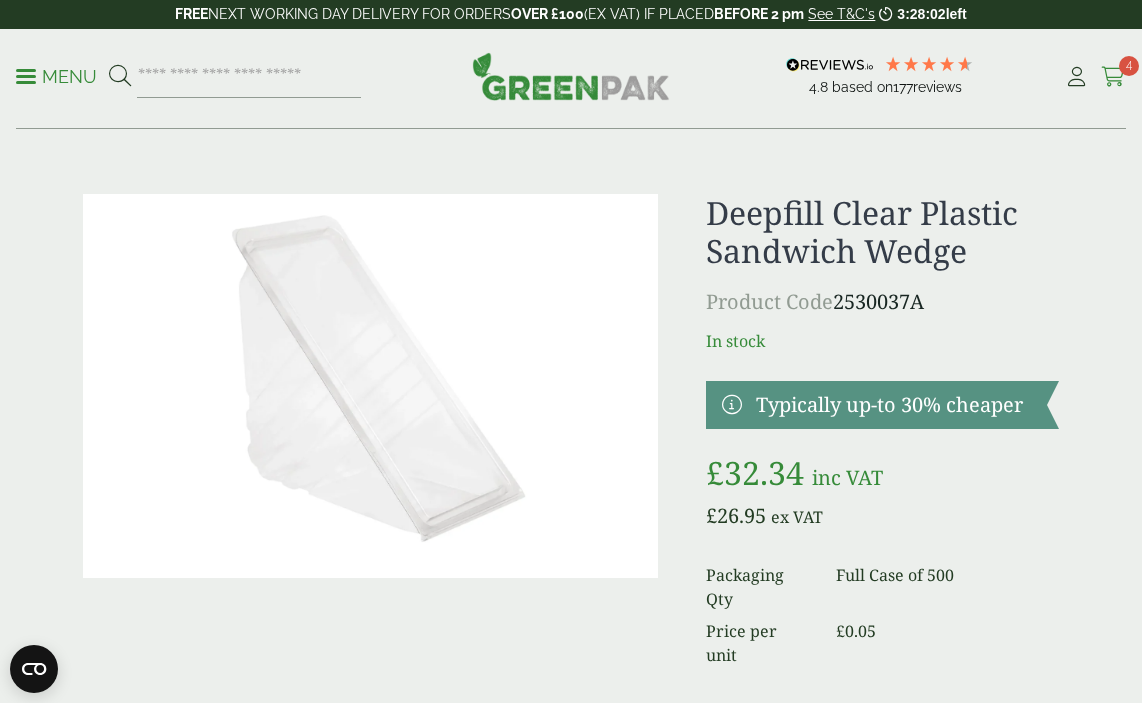 click on "4" at bounding box center [1129, 66] 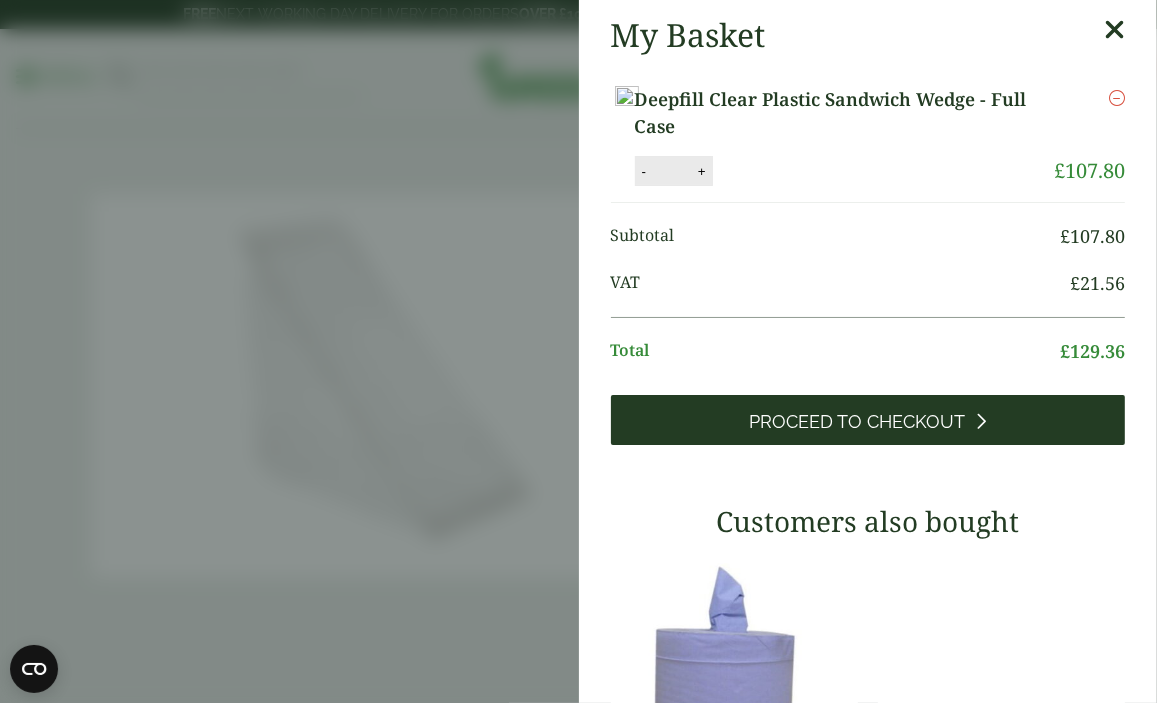 click on "Proceed to Checkout" at bounding box center (857, 422) 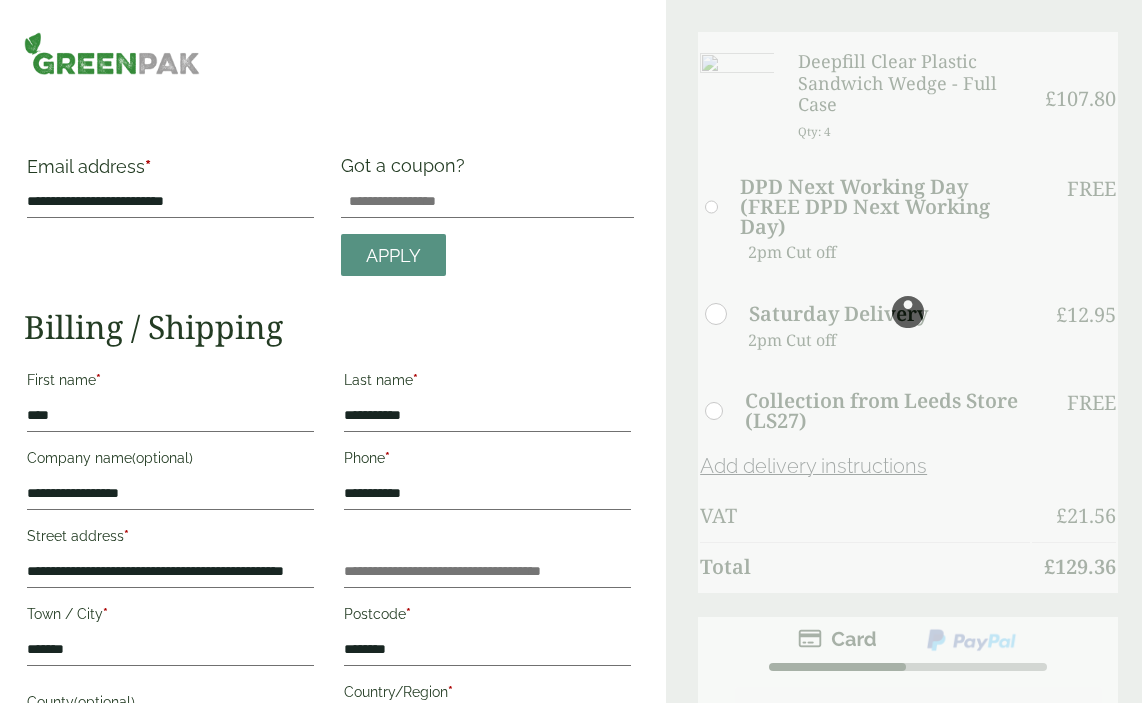 scroll, scrollTop: 0, scrollLeft: 0, axis: both 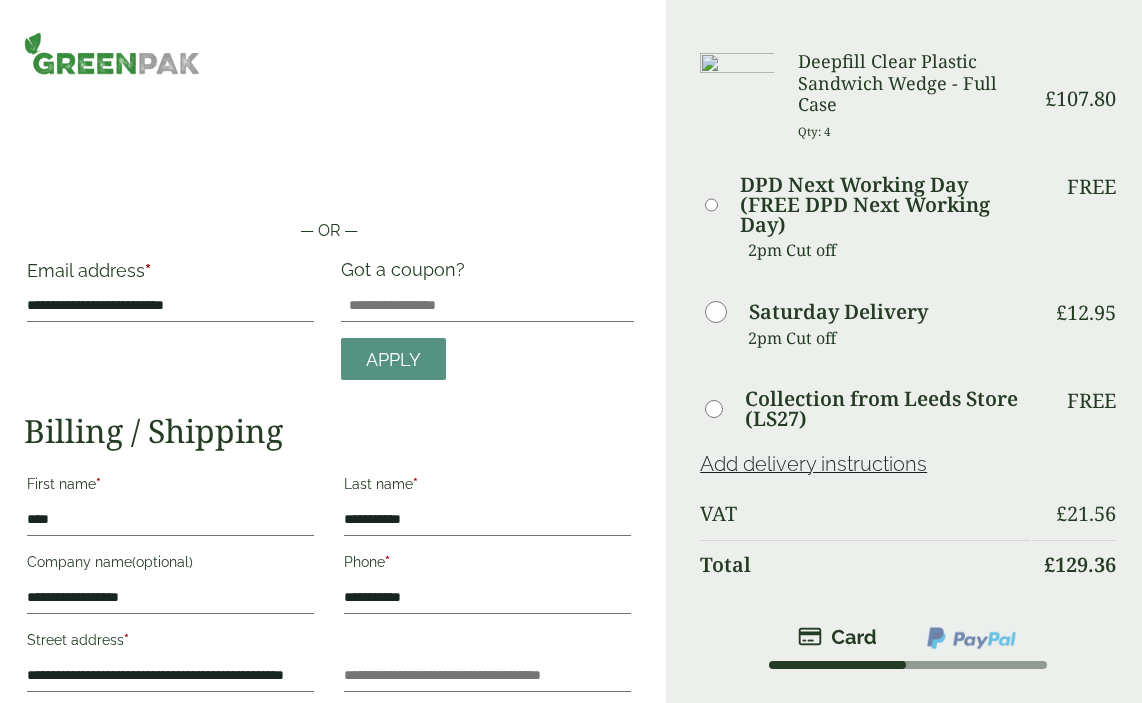 click at bounding box center [971, 638] 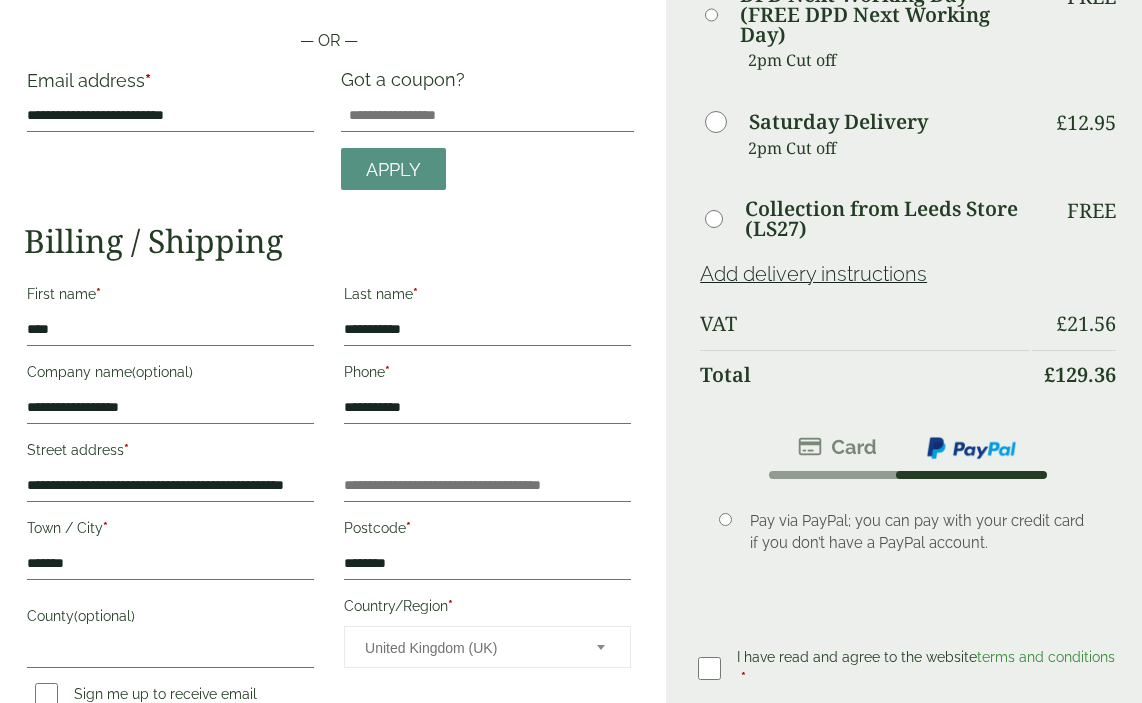 scroll, scrollTop: 200, scrollLeft: 0, axis: vertical 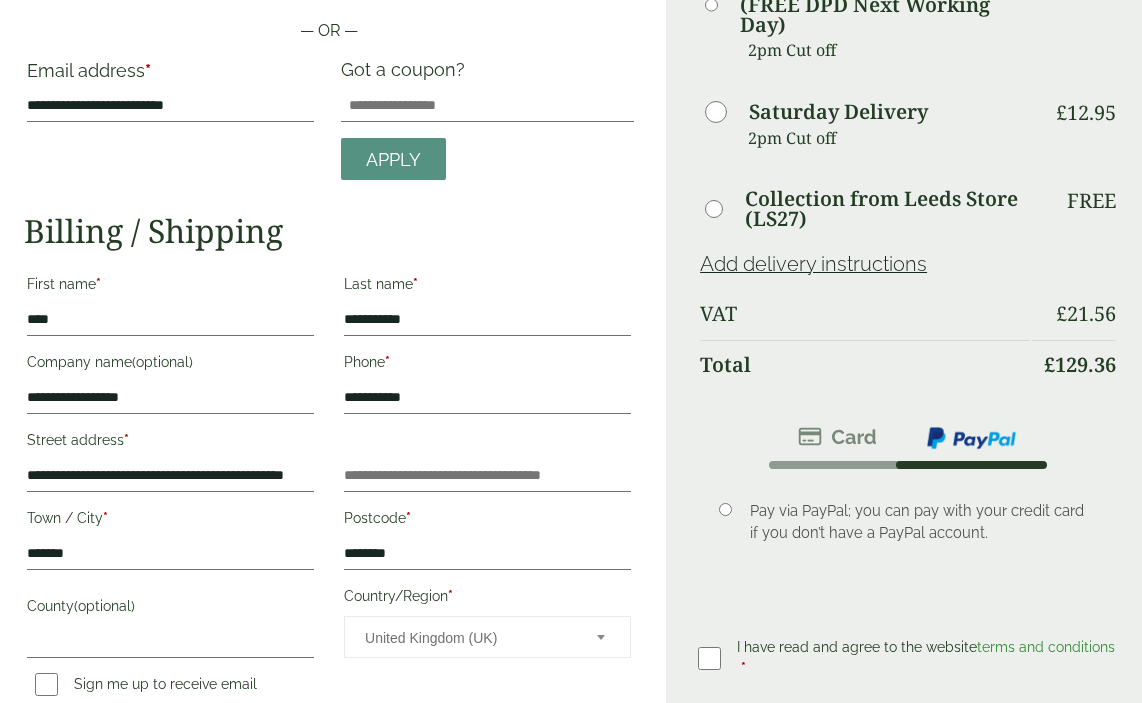 click at bounding box center (971, 438) 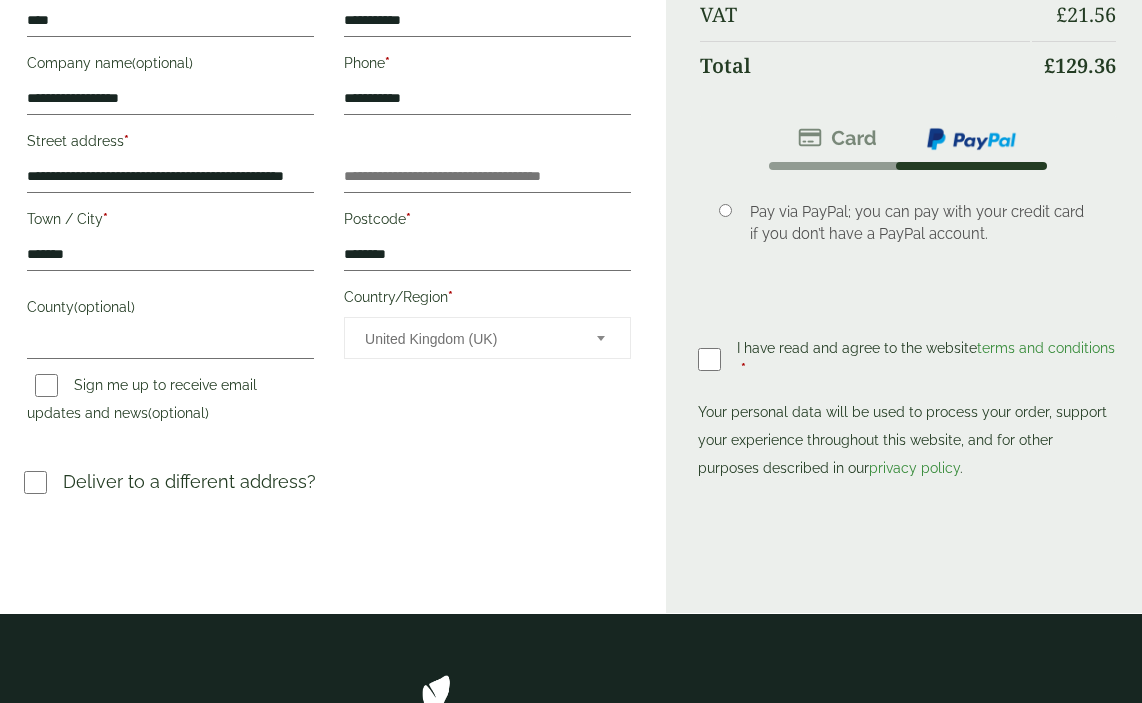 scroll, scrollTop: 500, scrollLeft: 0, axis: vertical 